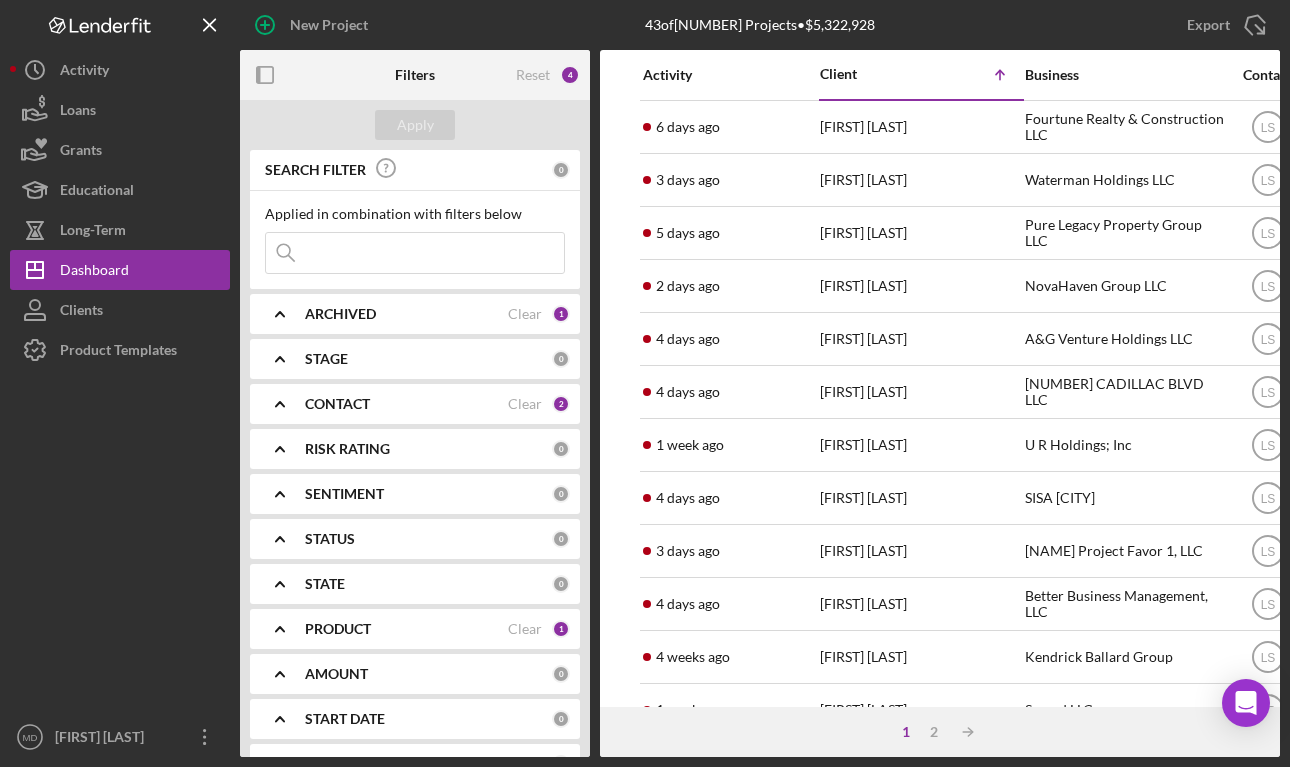 scroll, scrollTop: 0, scrollLeft: 0, axis: both 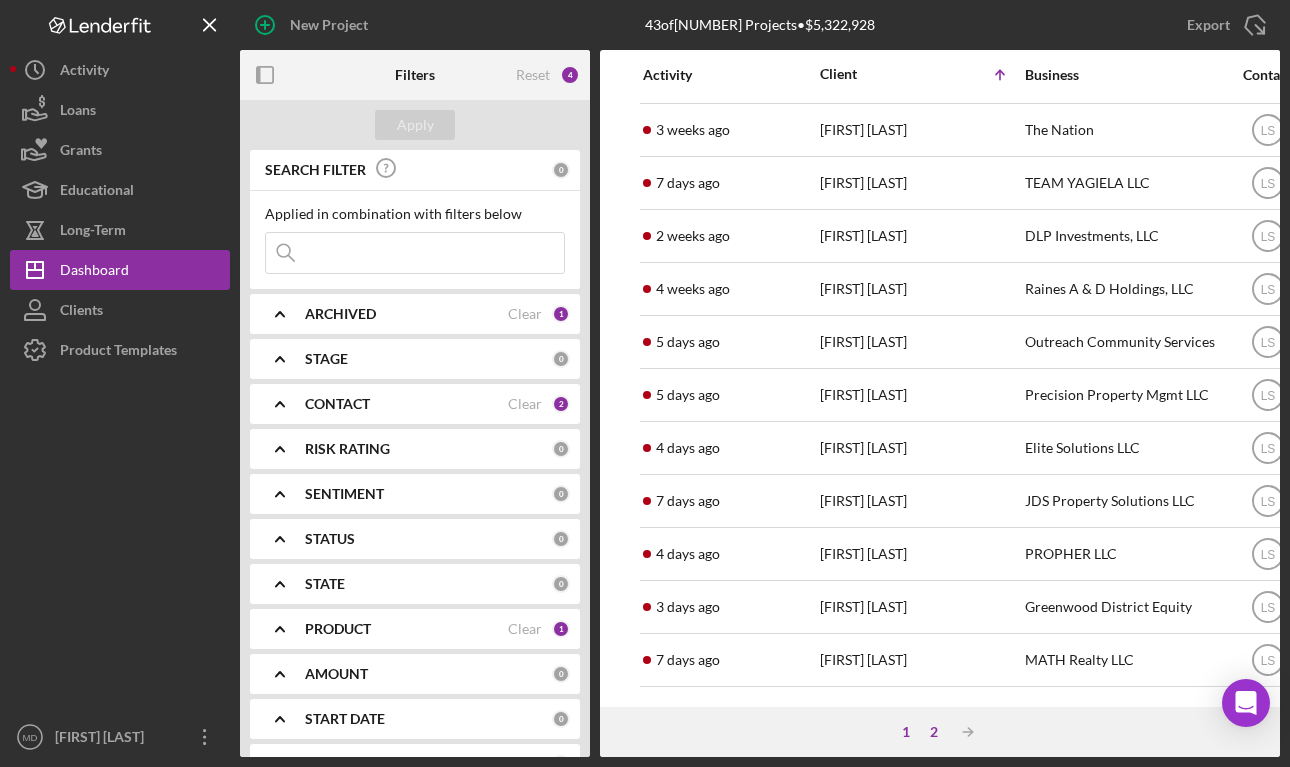 click on "2" at bounding box center [934, 732] 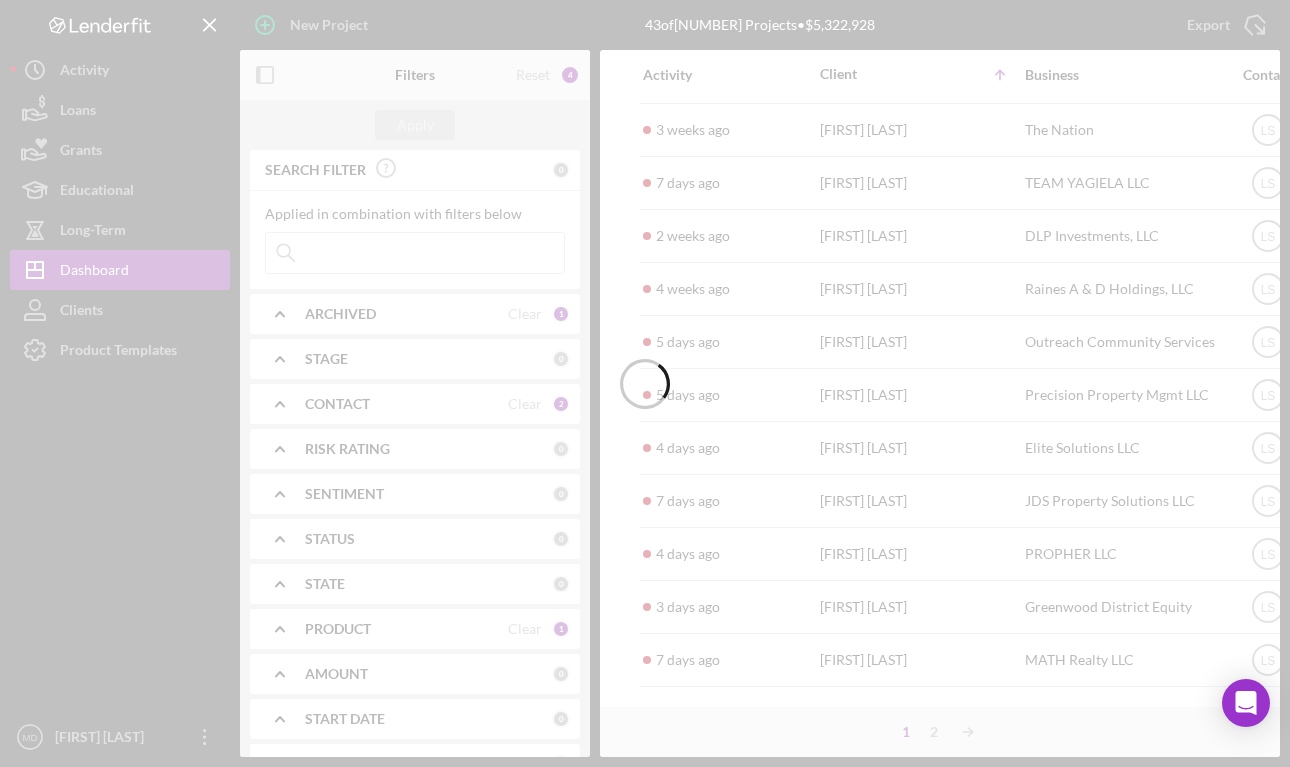 scroll, scrollTop: 368, scrollLeft: 0, axis: vertical 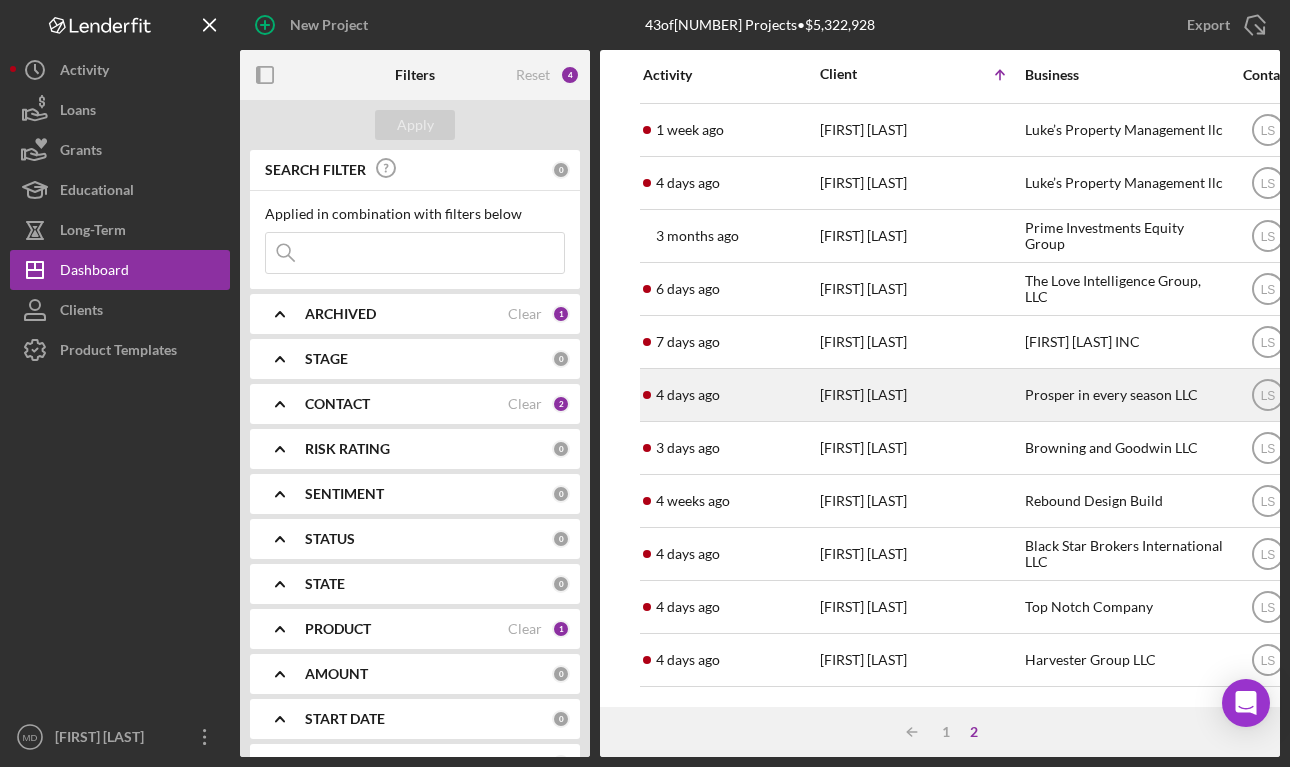 click on "[FIRST] [LAST]" at bounding box center (920, 395) 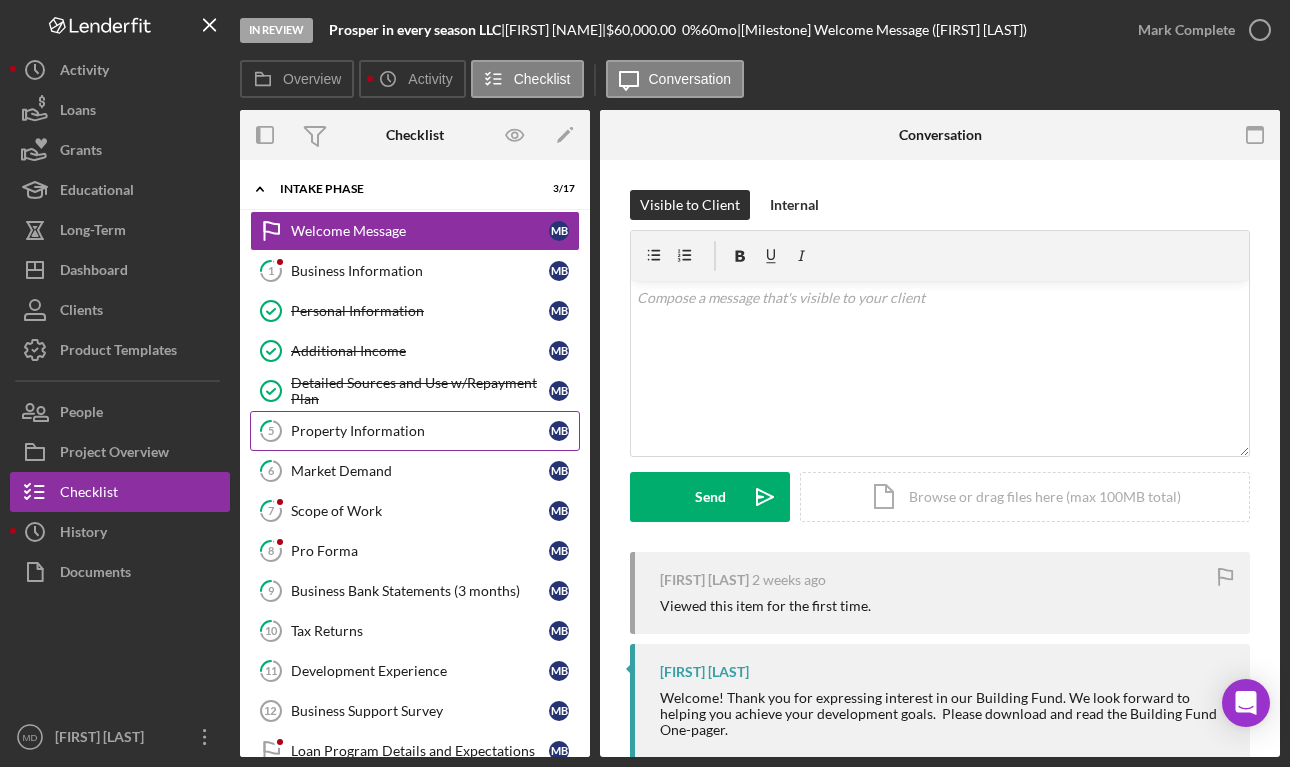 click on "[NUMBER] Property Information [FIRST] [LAST]" at bounding box center (415, 431) 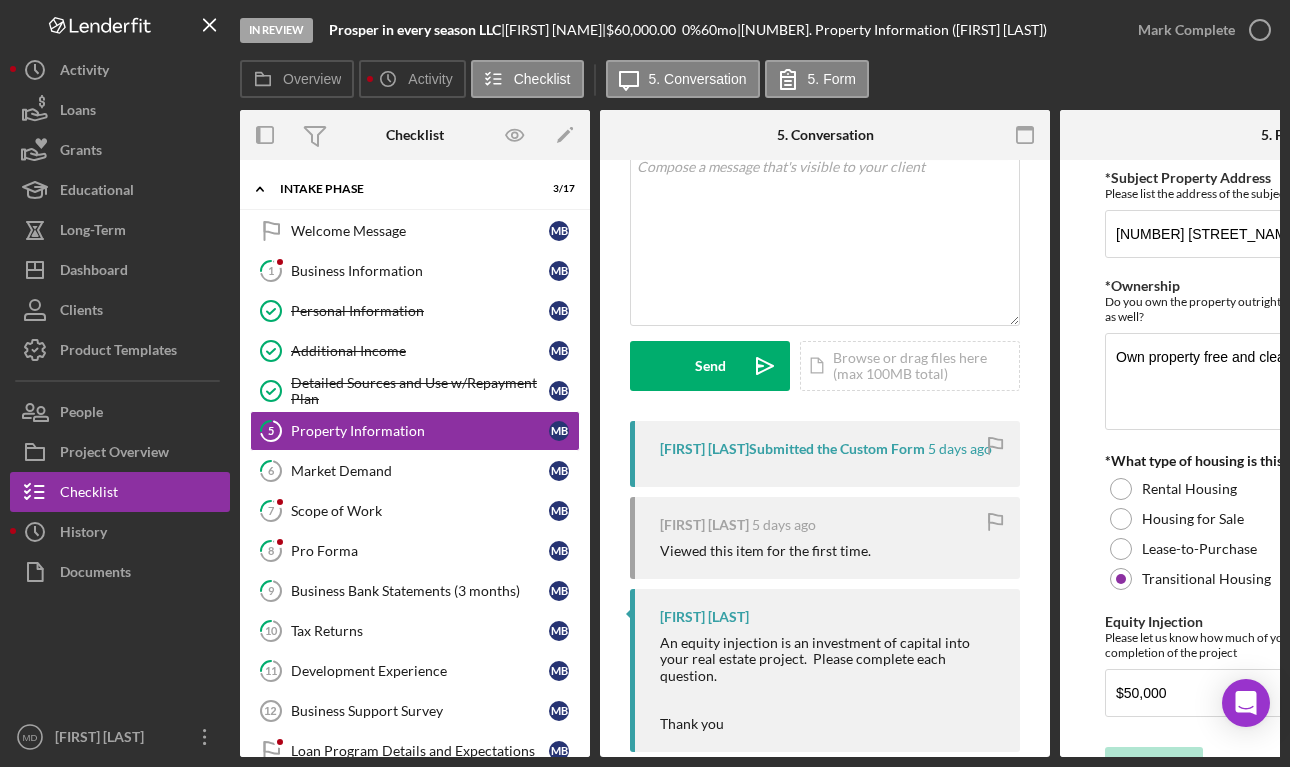 scroll, scrollTop: 172, scrollLeft: 0, axis: vertical 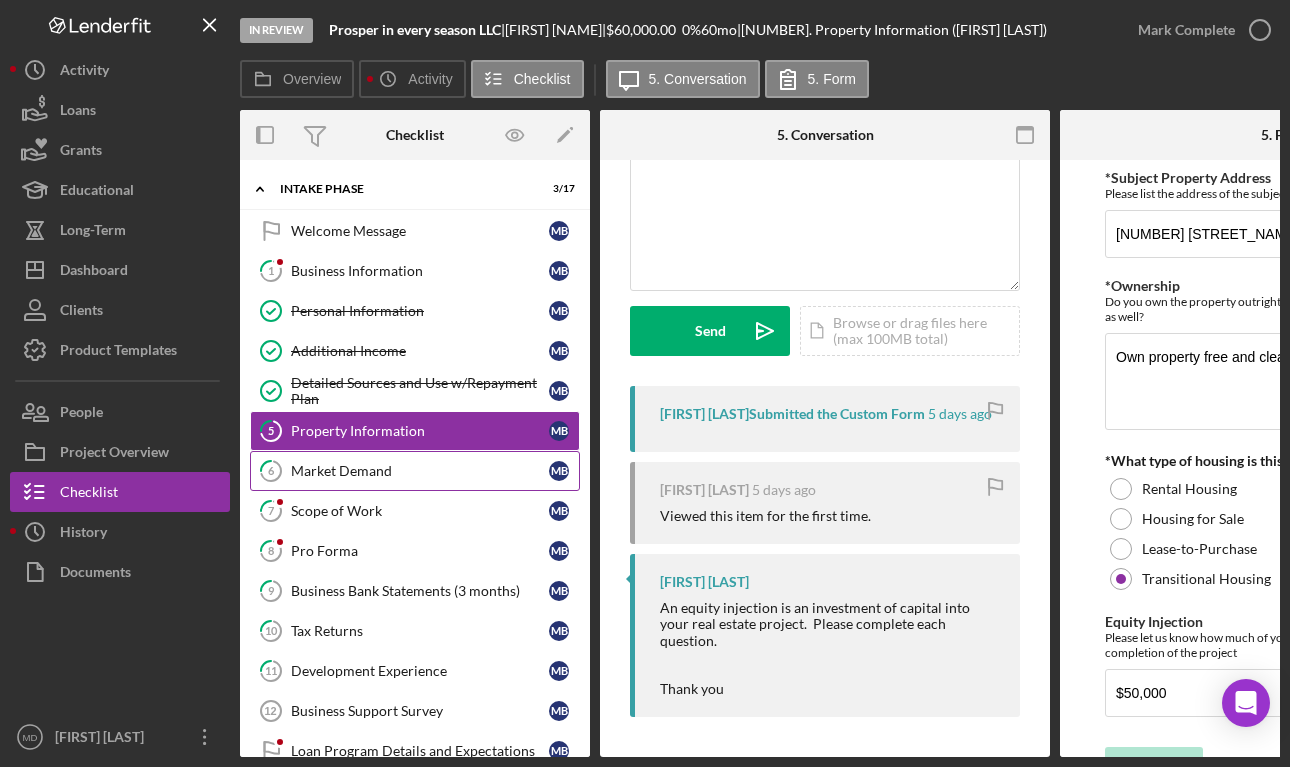 click on "[NUMBER] Market Demand M B" at bounding box center (415, 471) 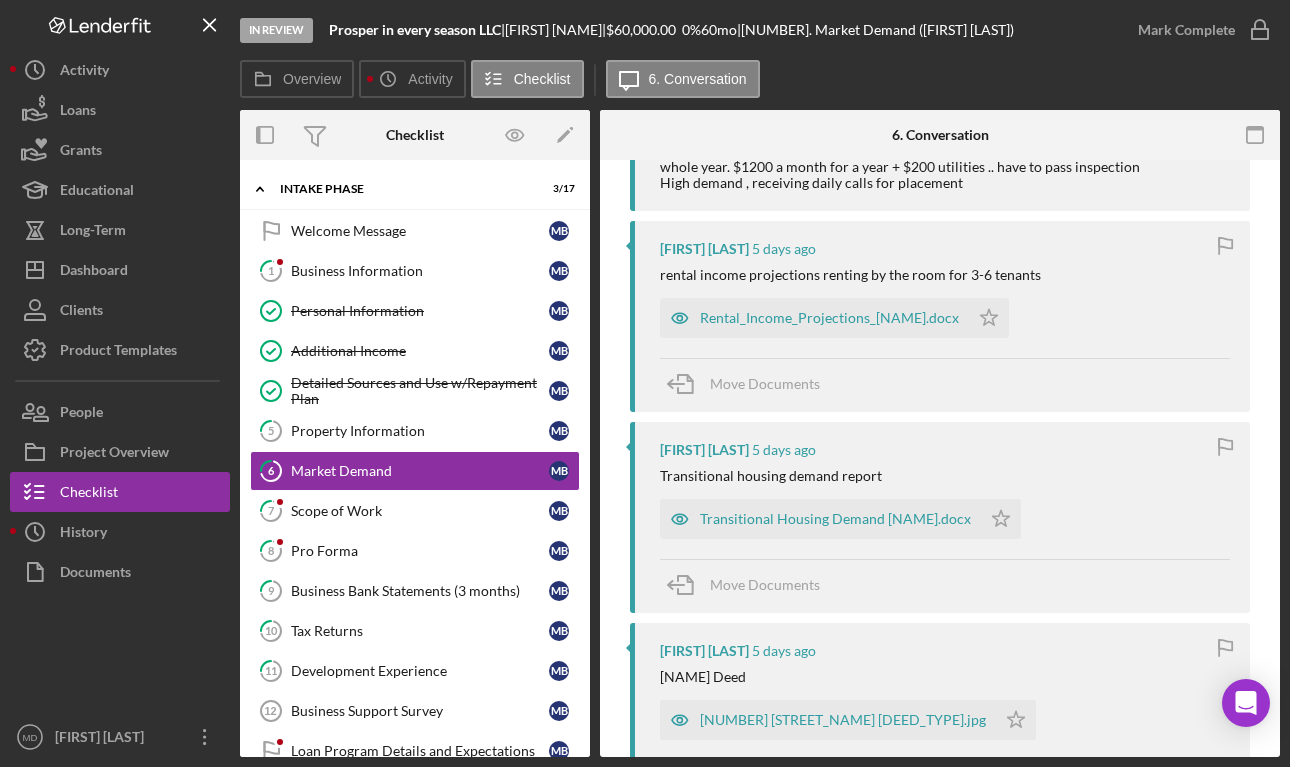 scroll, scrollTop: 695, scrollLeft: 0, axis: vertical 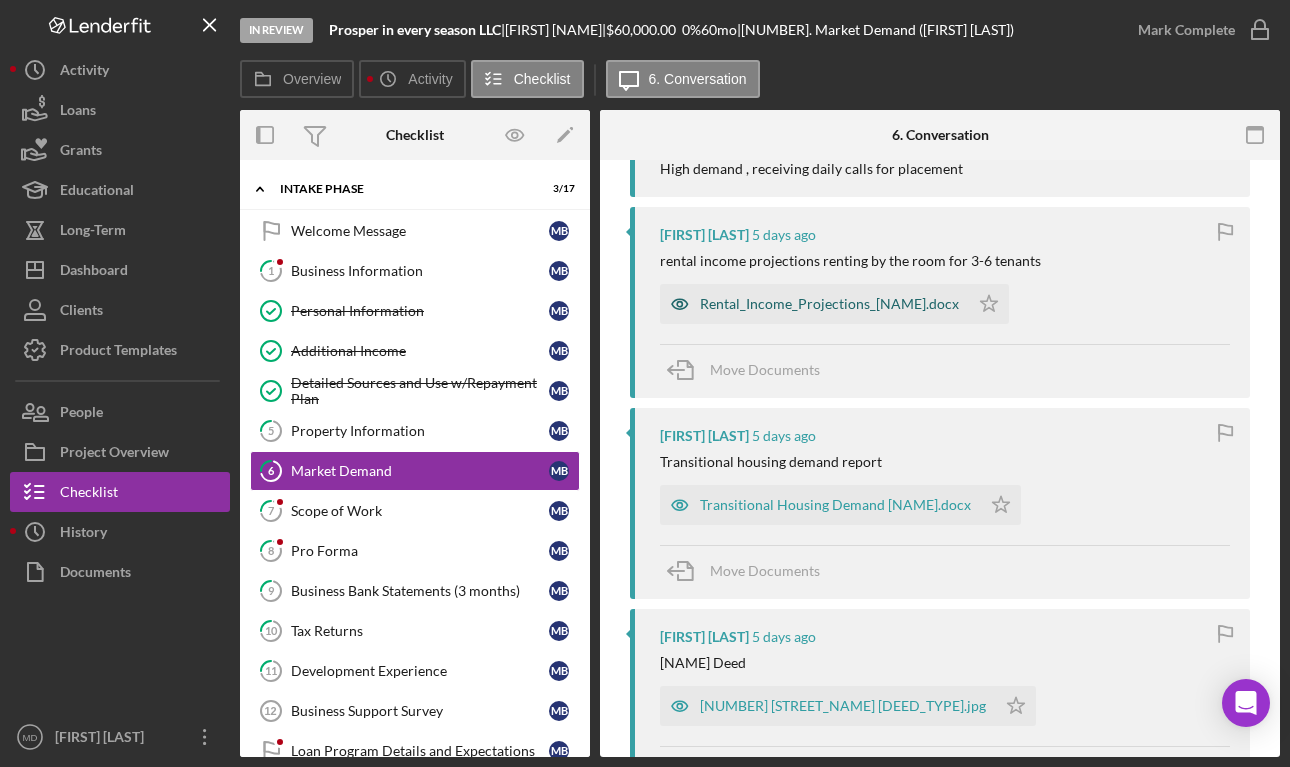 click on "Rental_Income_Projections_[NAME].docx" at bounding box center [814, 304] 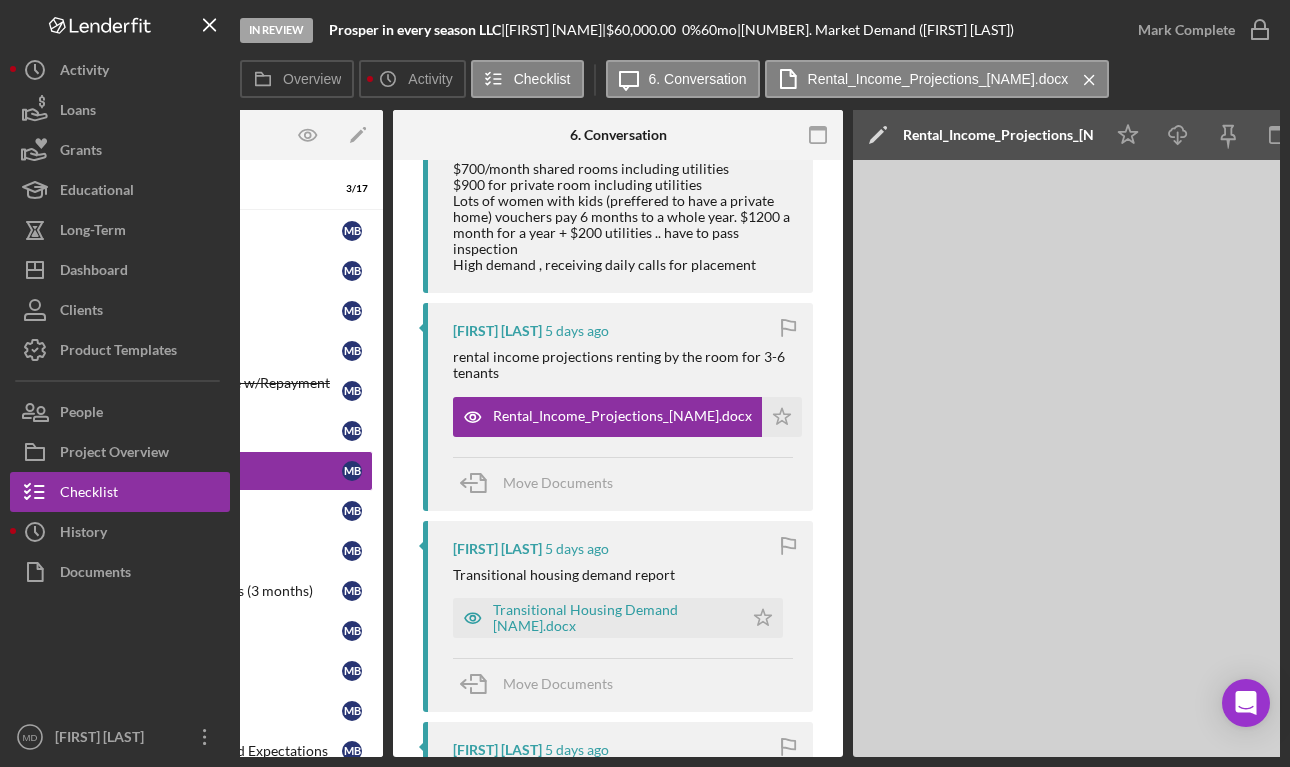 scroll, scrollTop: 0, scrollLeft: 380, axis: horizontal 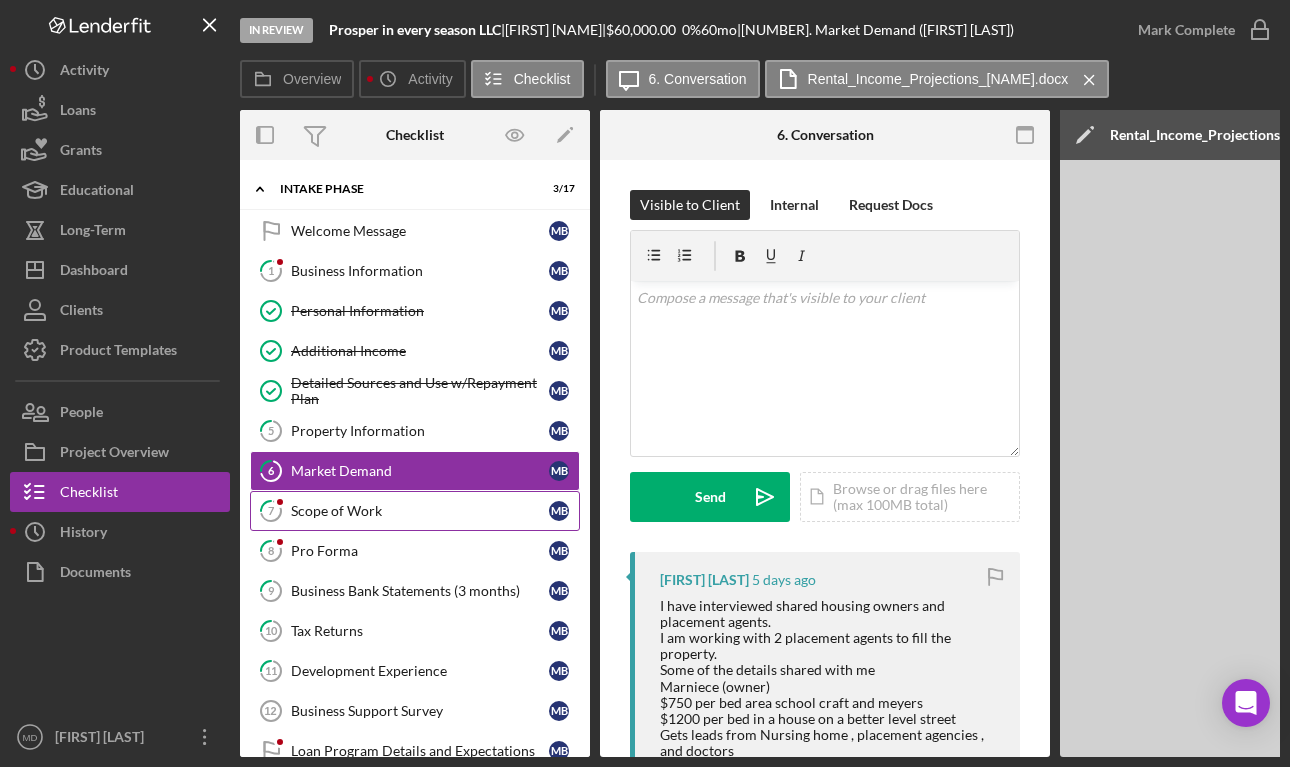 click on "Scope of Work" at bounding box center (420, 511) 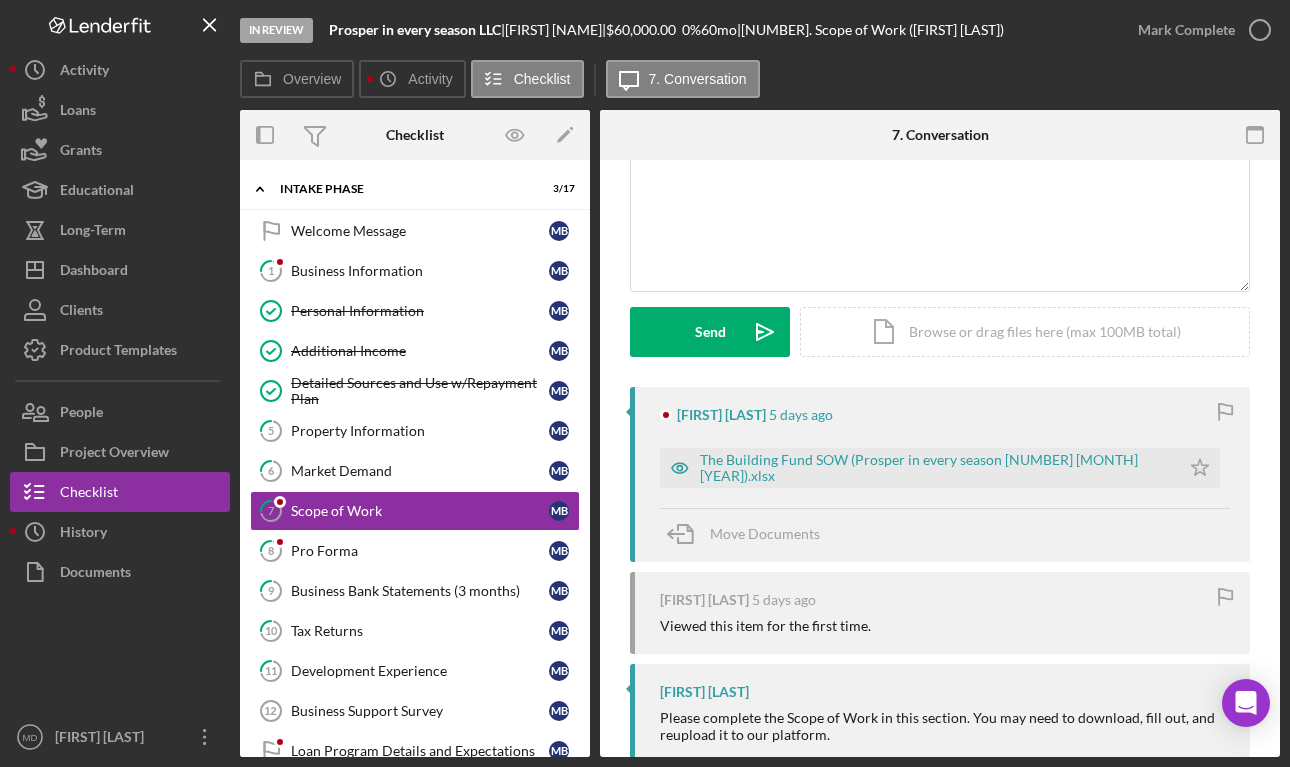 scroll, scrollTop: 157, scrollLeft: 0, axis: vertical 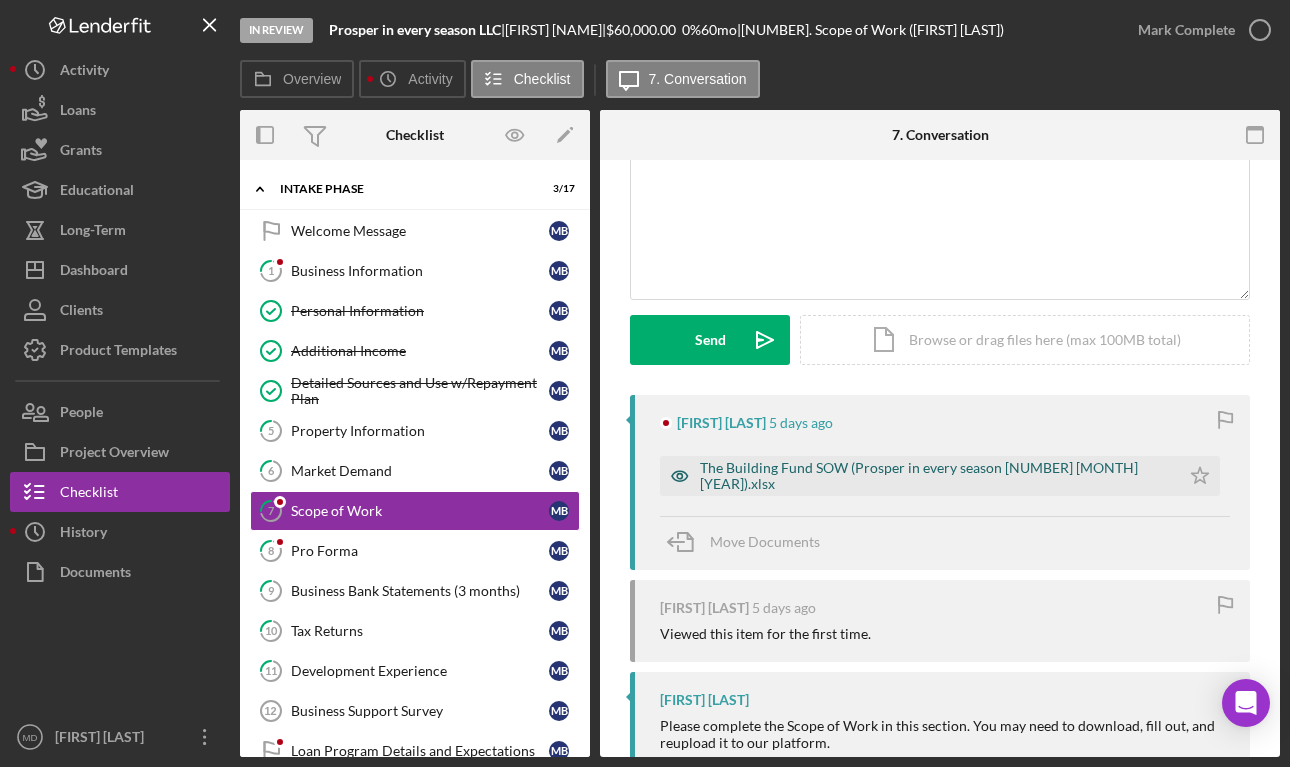 click on "The Building Fund SOW  (Prosper in every season [NUMBER] [MONTH][YEAR]).xlsx" at bounding box center [935, 476] 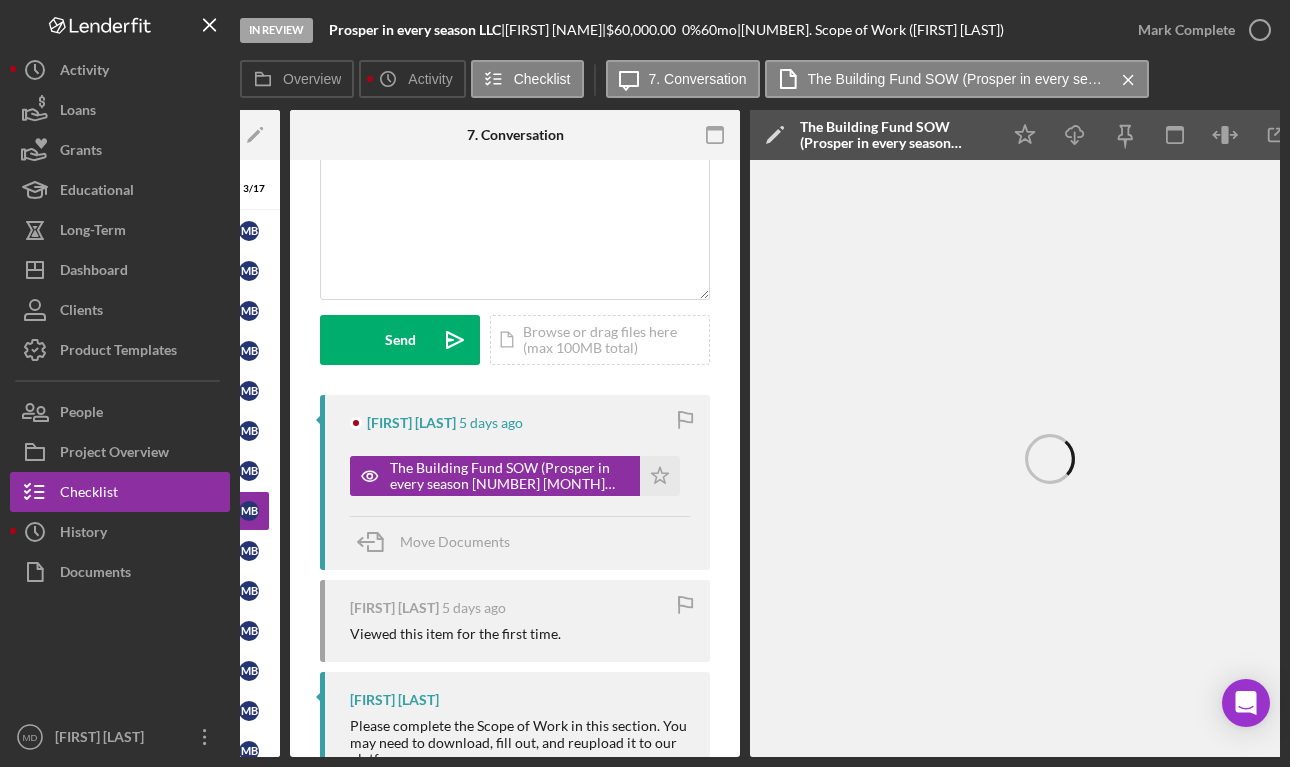 scroll, scrollTop: 0, scrollLeft: 380, axis: horizontal 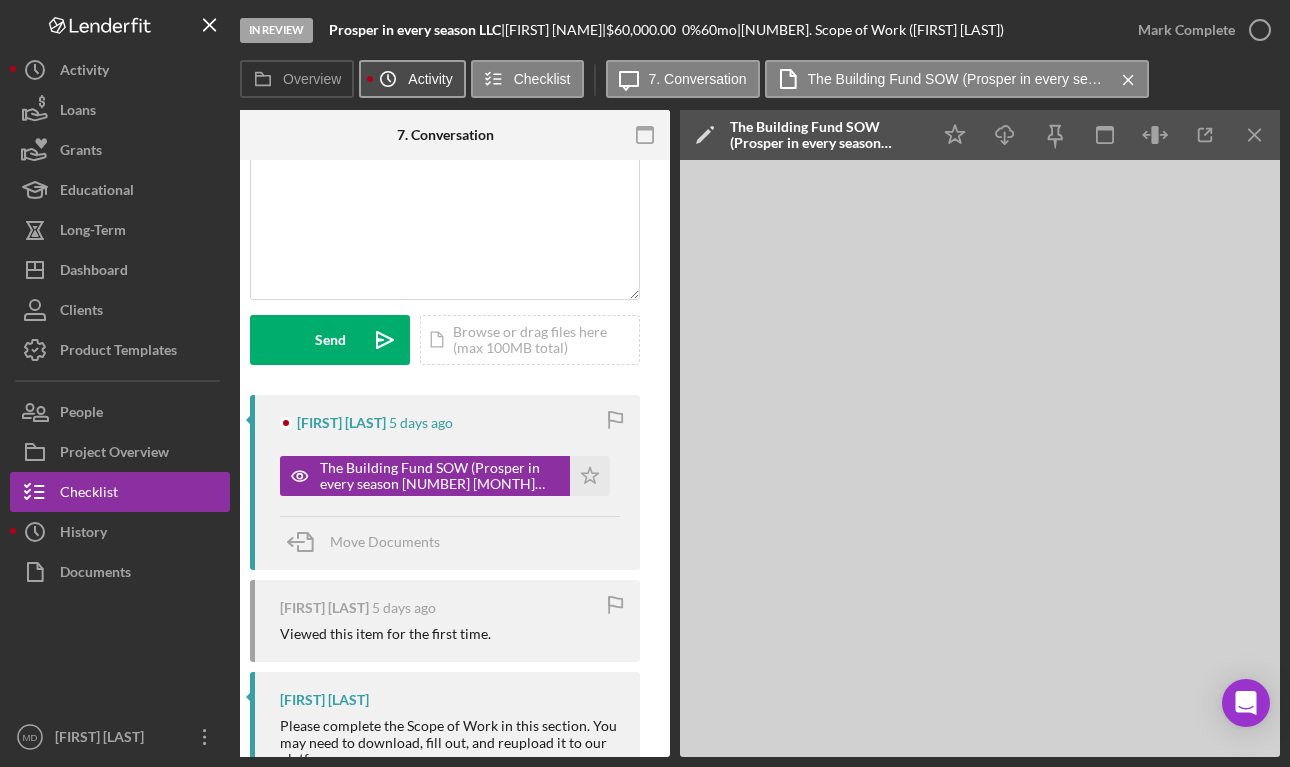 click on "Icon/History Activity" at bounding box center [412, 79] 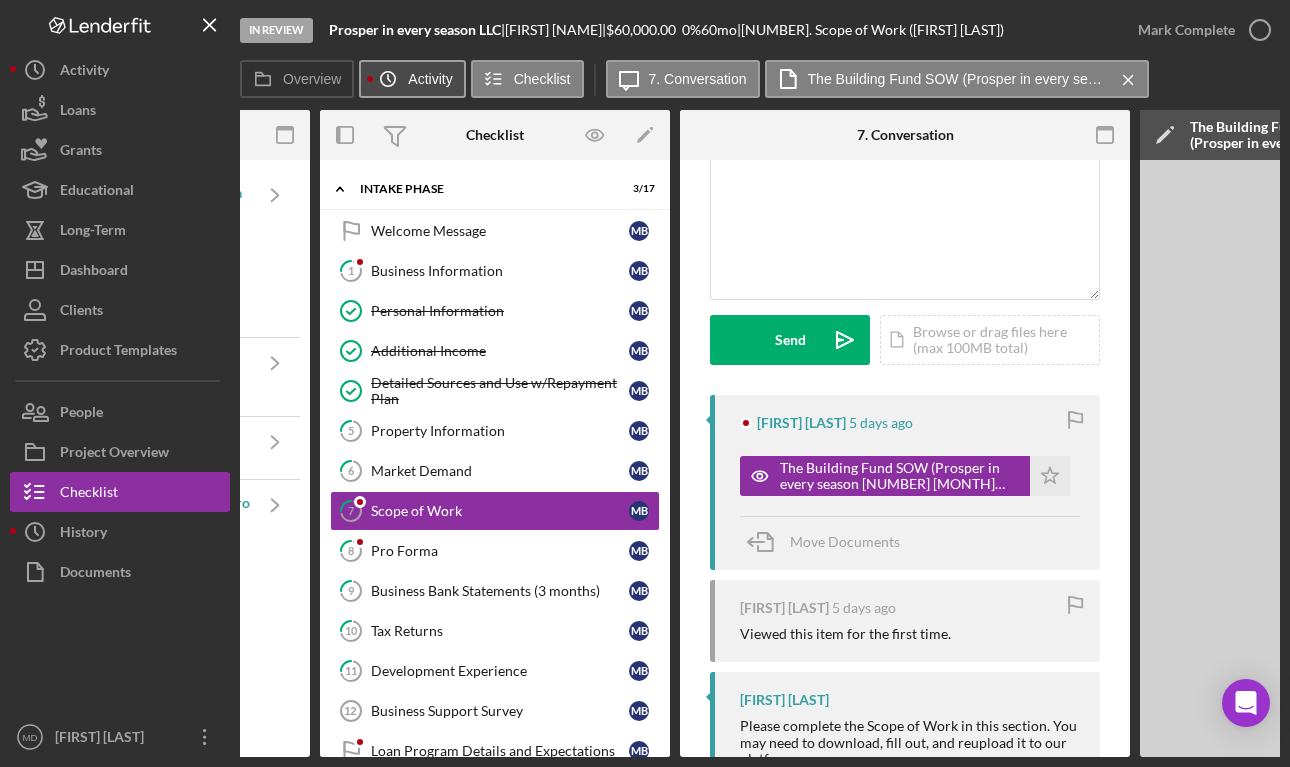 click on "Icon/History" 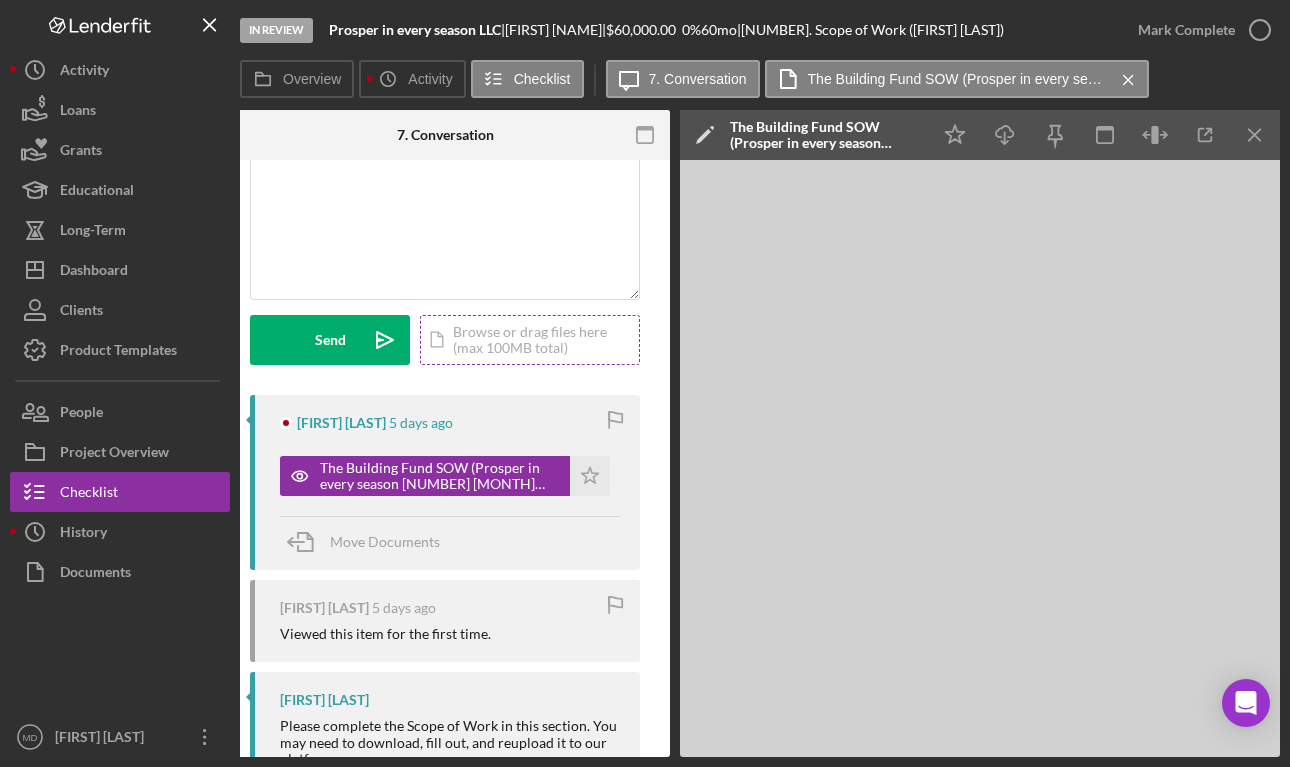 scroll, scrollTop: 161, scrollLeft: 0, axis: vertical 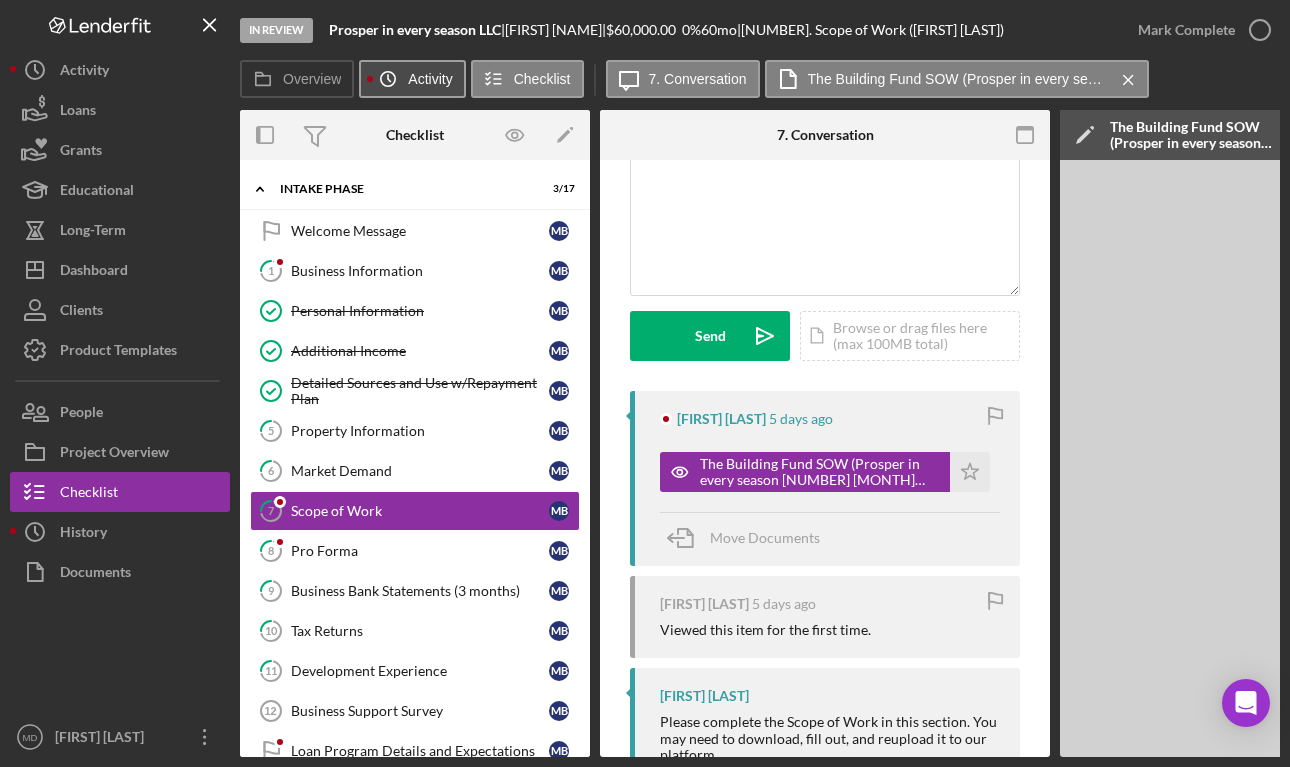 click on "Icon/History" 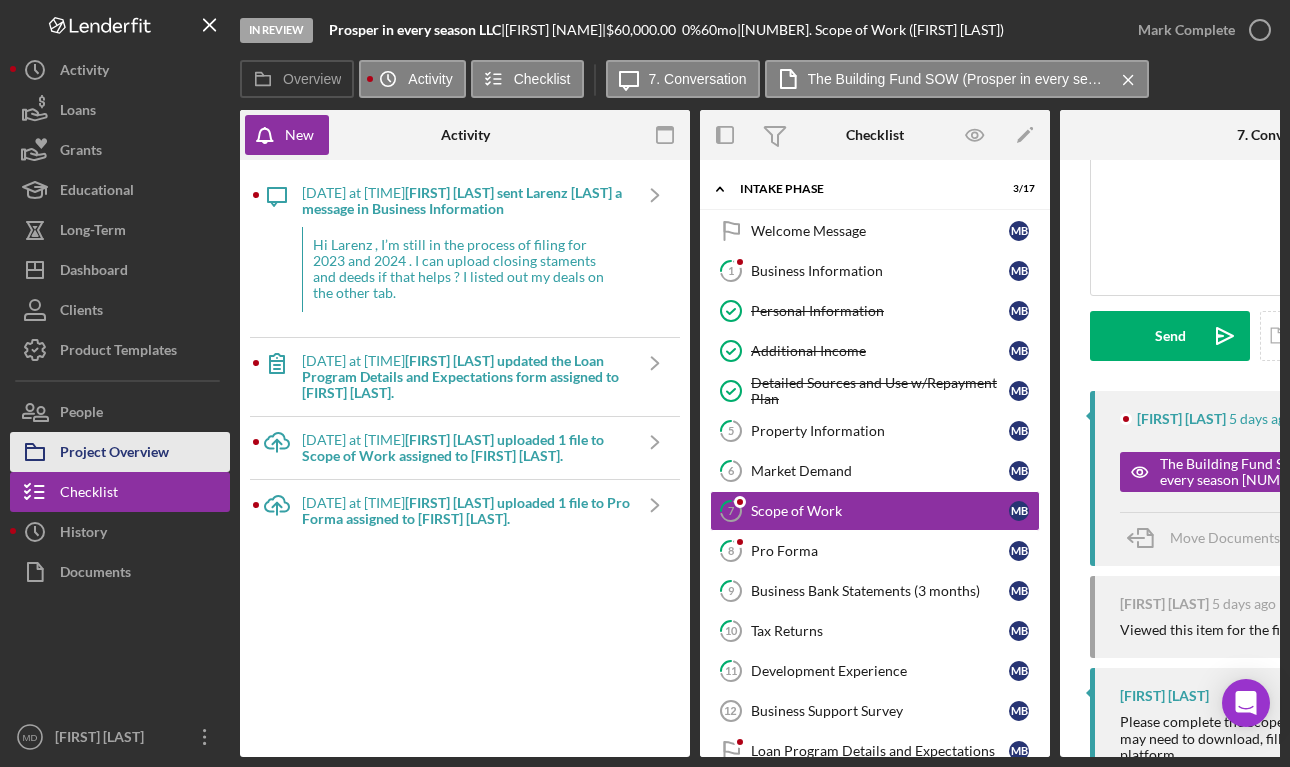 click on "Project Overview" at bounding box center [114, 454] 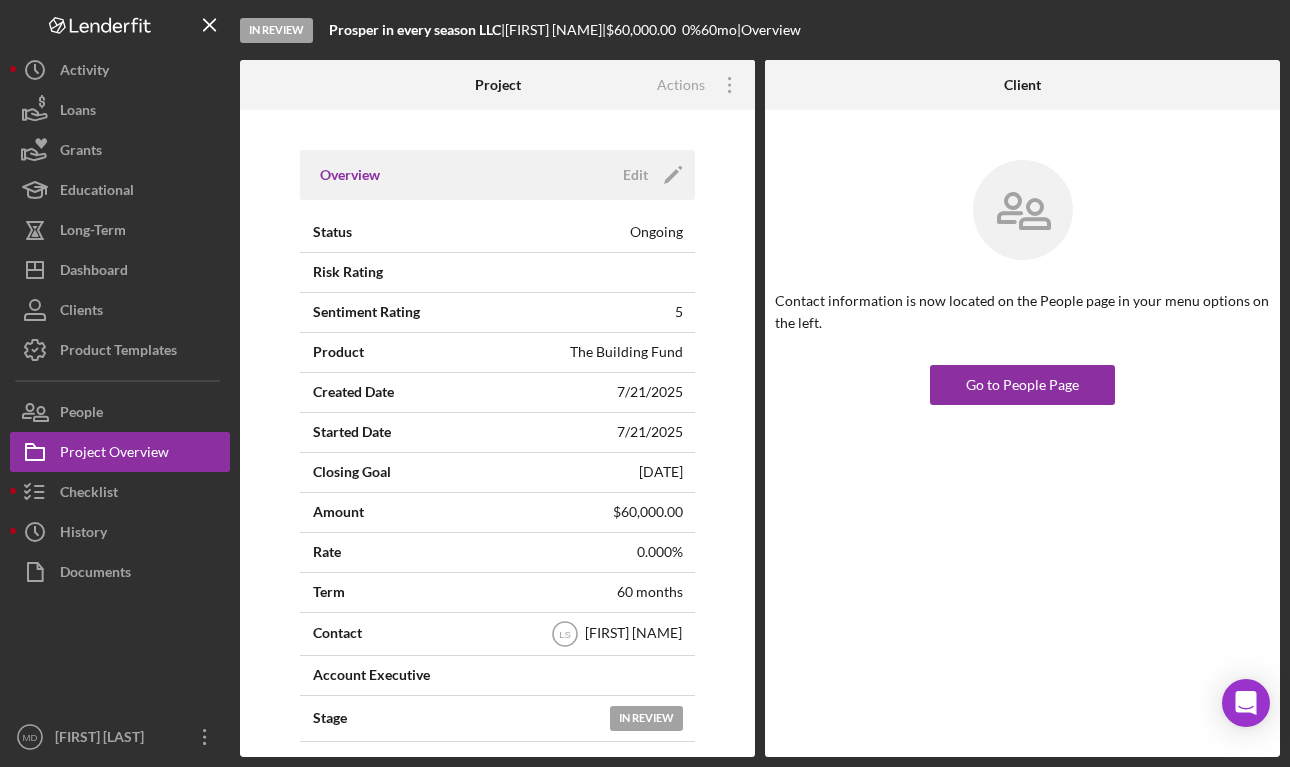 click on "Prosper in every season LLC" at bounding box center (415, 29) 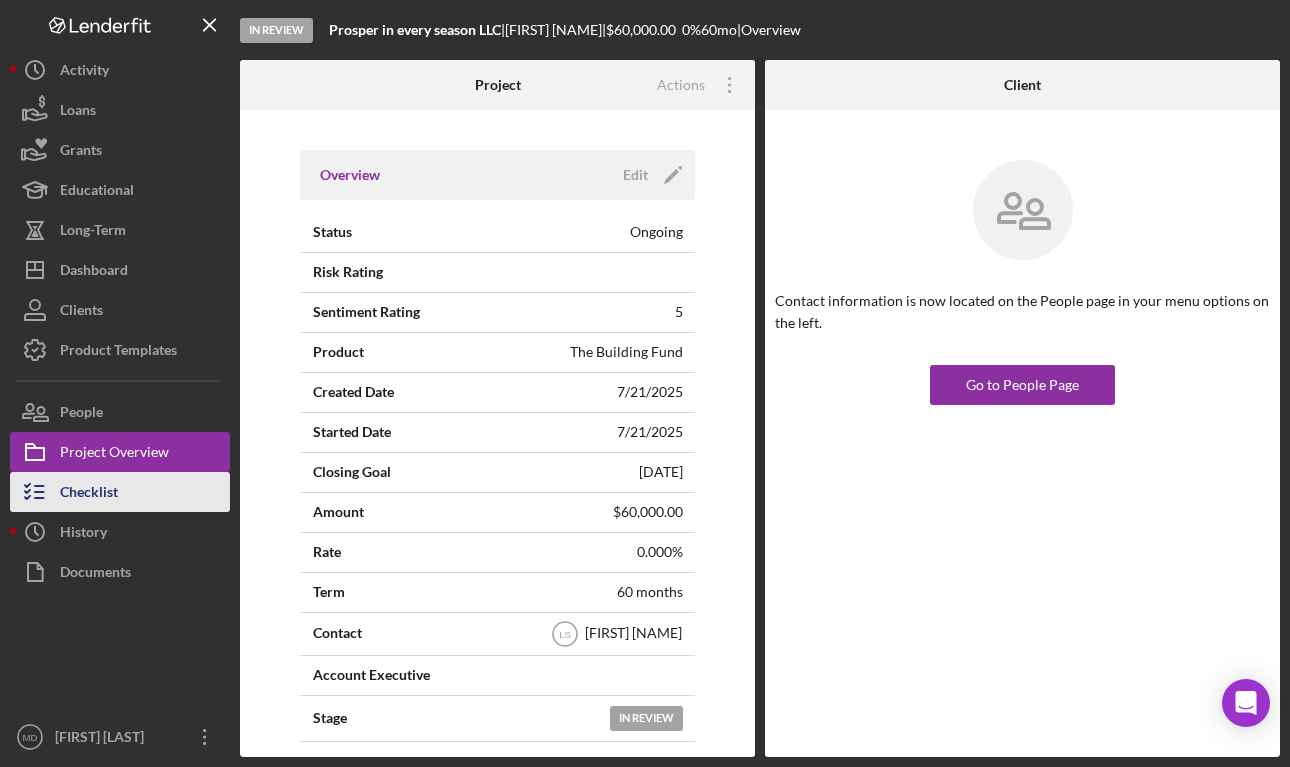 click on "Checklist" at bounding box center (120, 492) 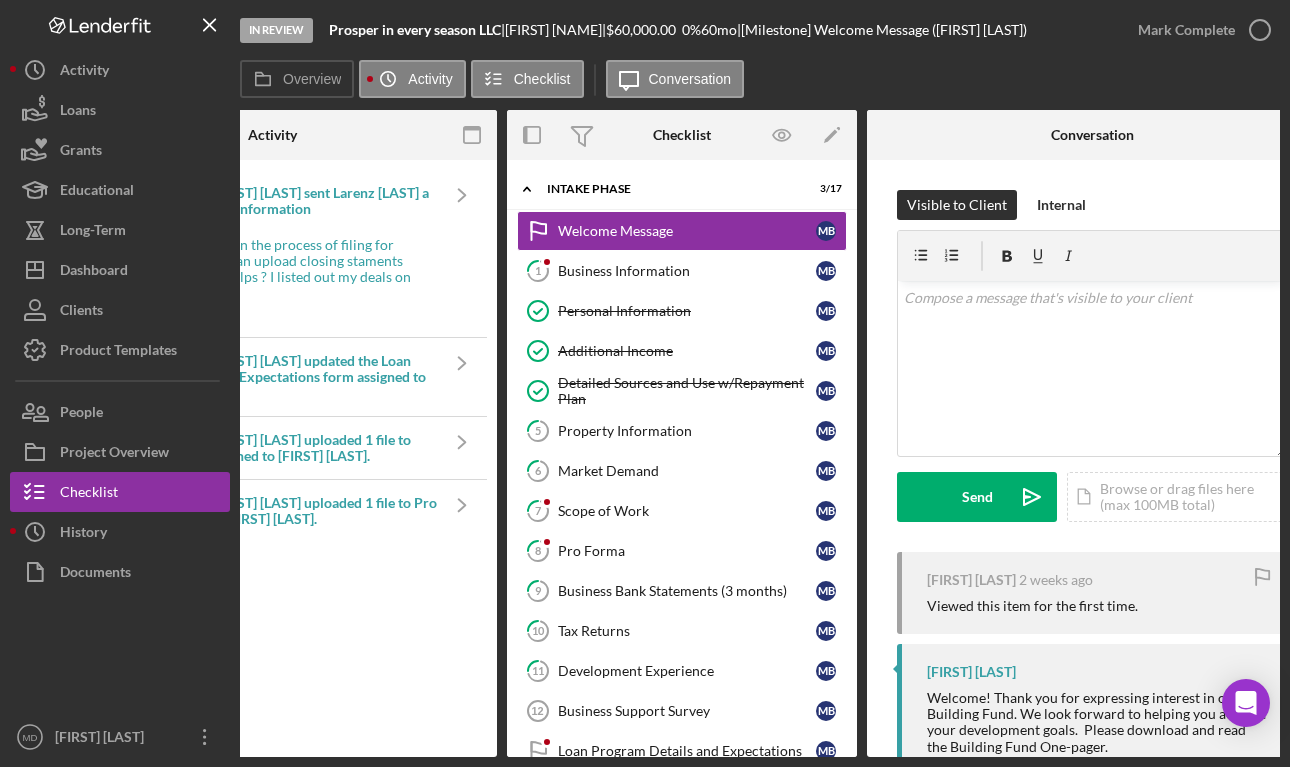 scroll, scrollTop: 0, scrollLeft: 230, axis: horizontal 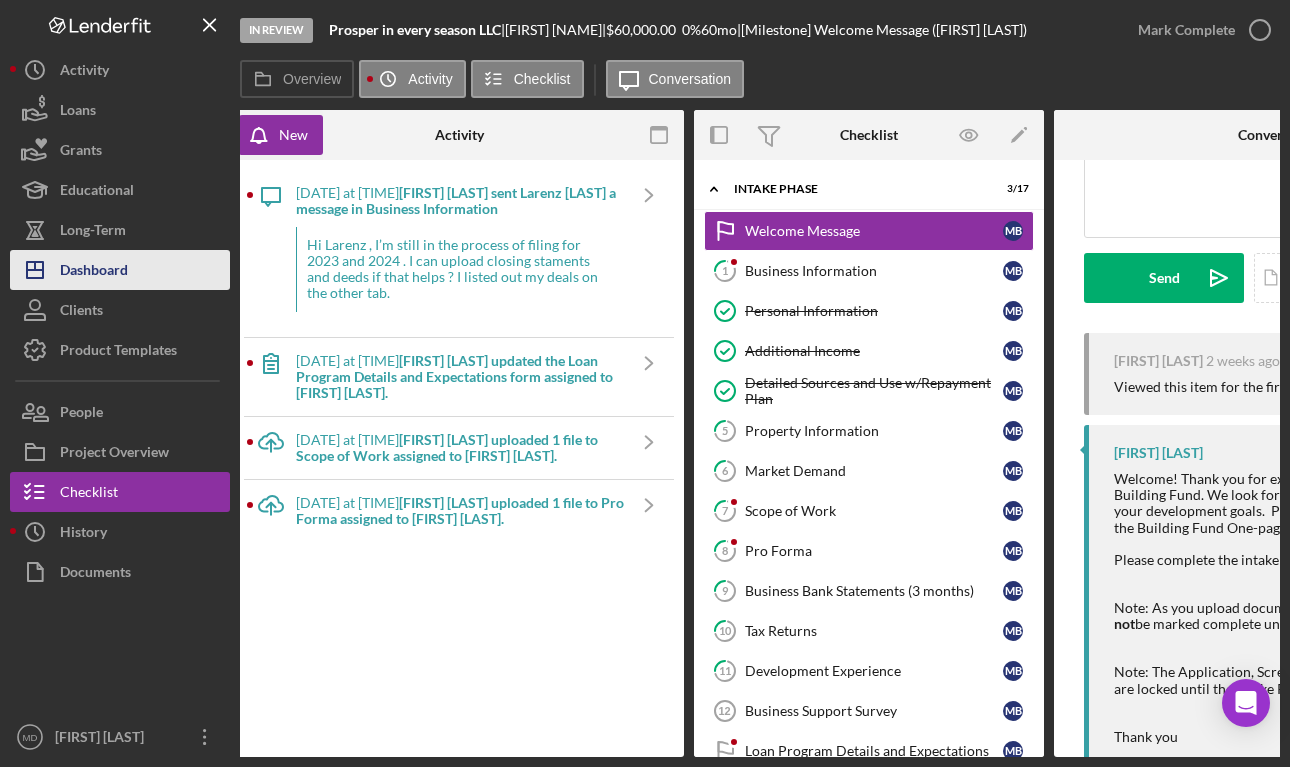 click on "Dashboard" at bounding box center (94, 272) 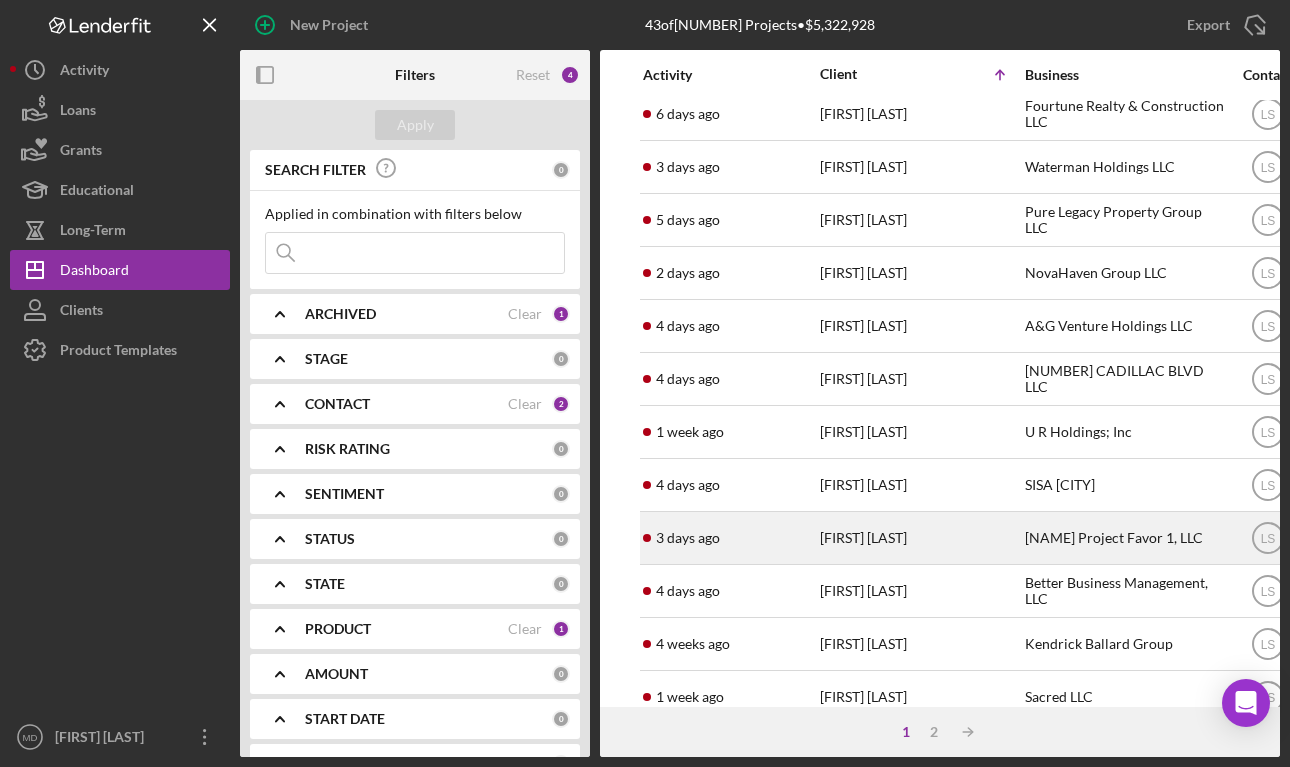 scroll, scrollTop: 0, scrollLeft: 0, axis: both 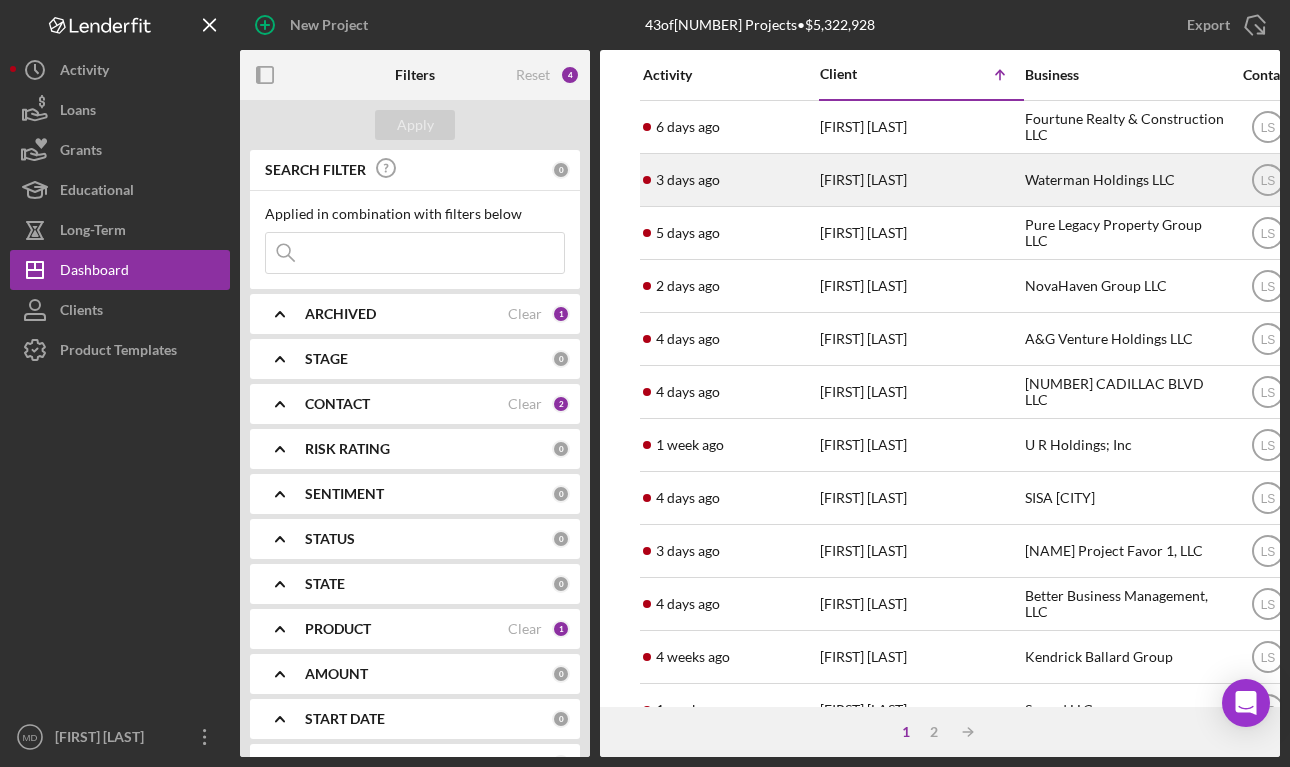 click on "[NUMBER] days ago [FIRST] [LAST]" at bounding box center (730, 180) 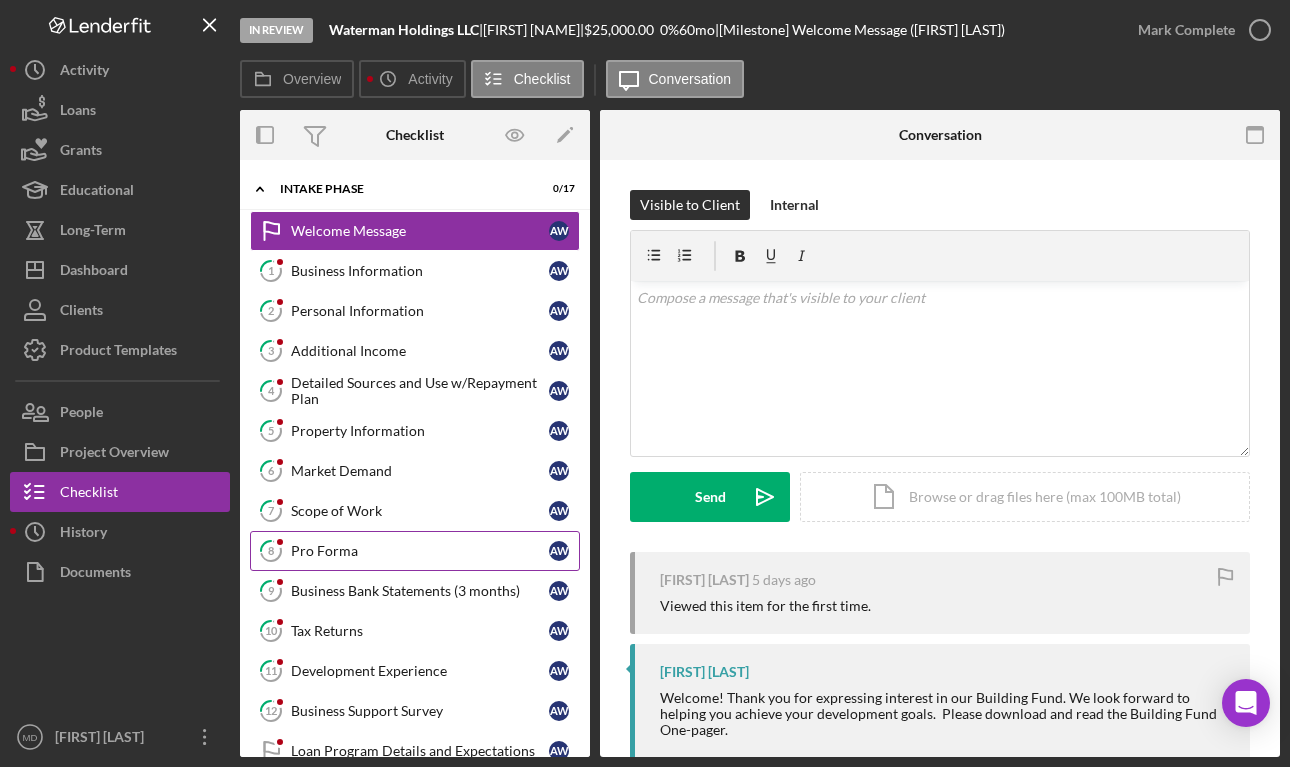 click on "Pro Forma" at bounding box center (420, 551) 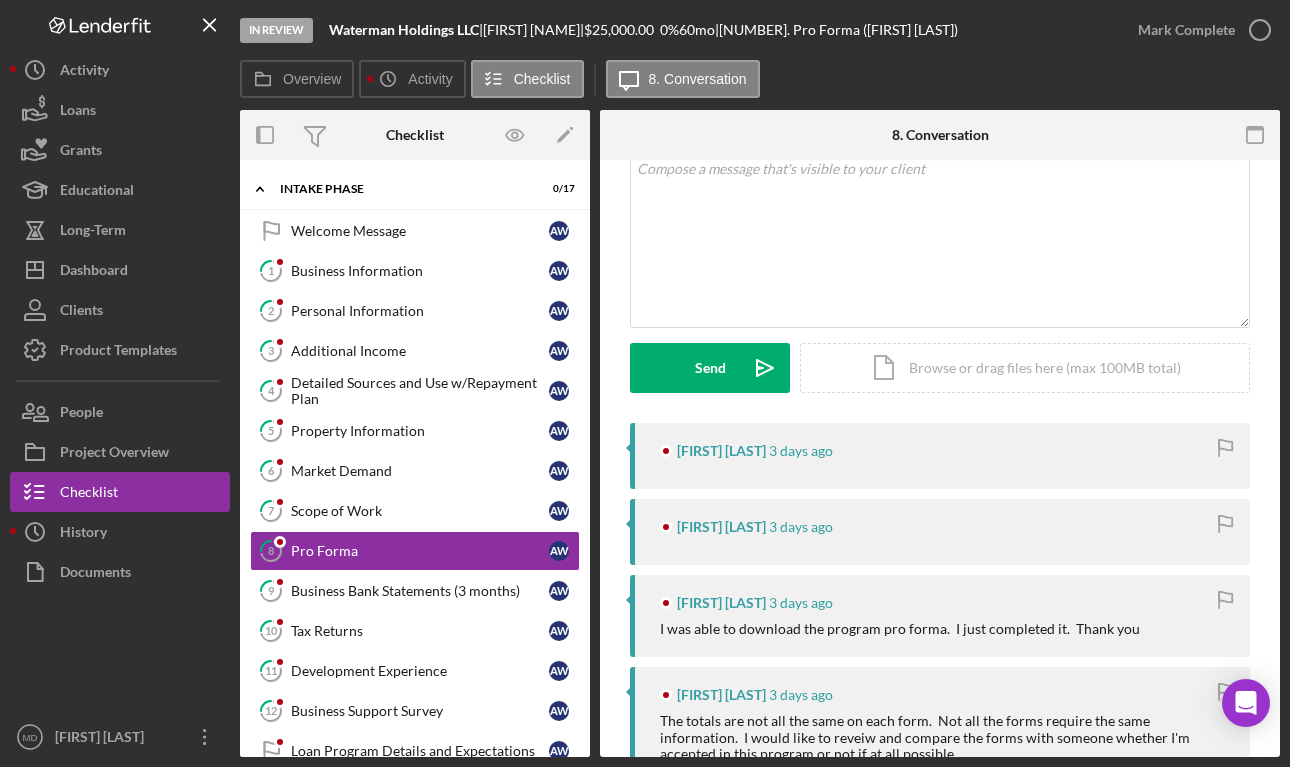 scroll, scrollTop: 119, scrollLeft: 0, axis: vertical 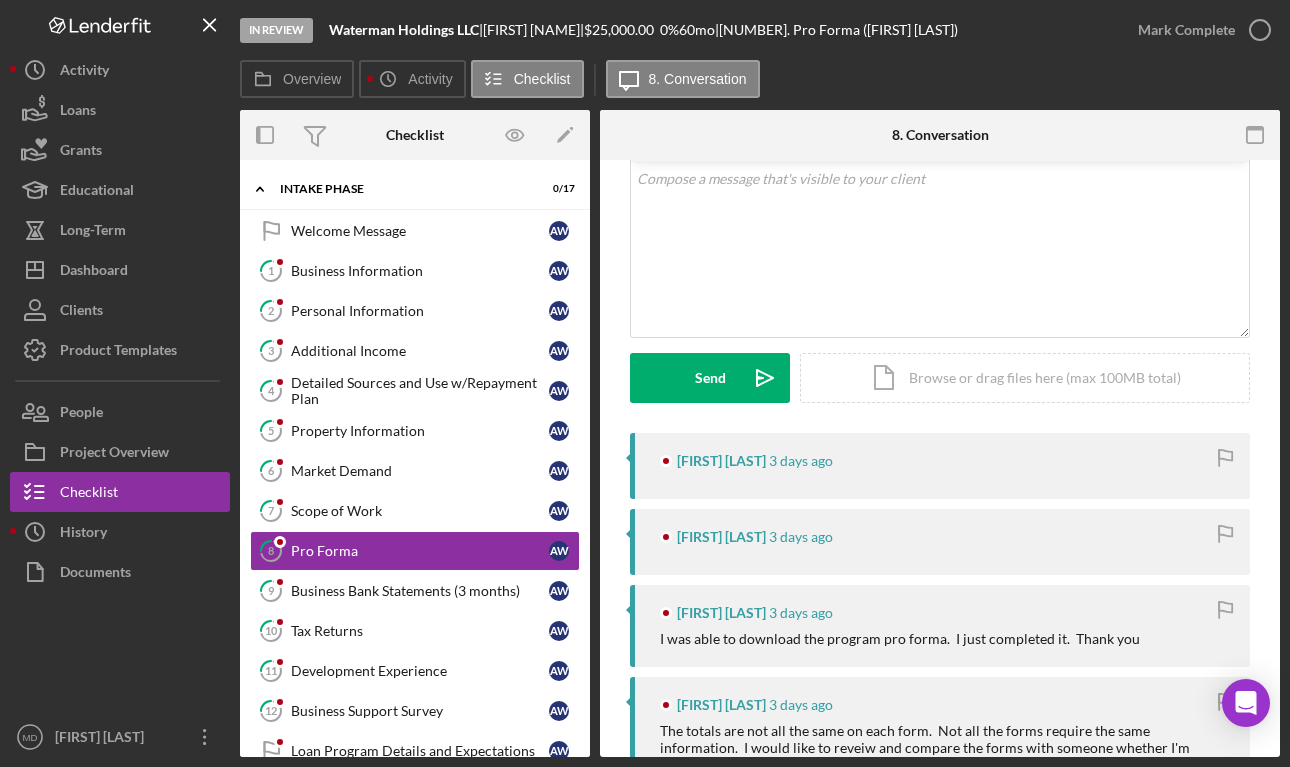 click on "[FIRST] [LAST]" at bounding box center [721, 461] 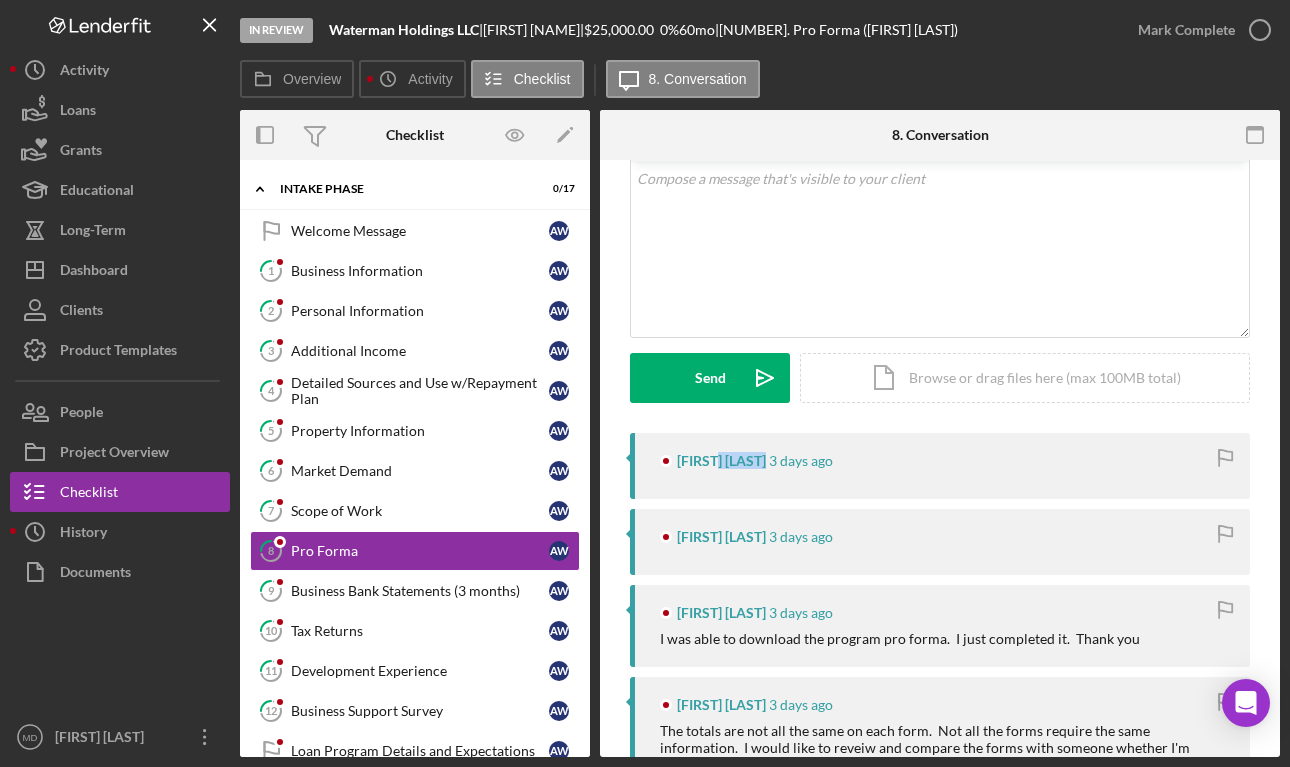 click on "[FIRST] [LAST]" at bounding box center [721, 461] 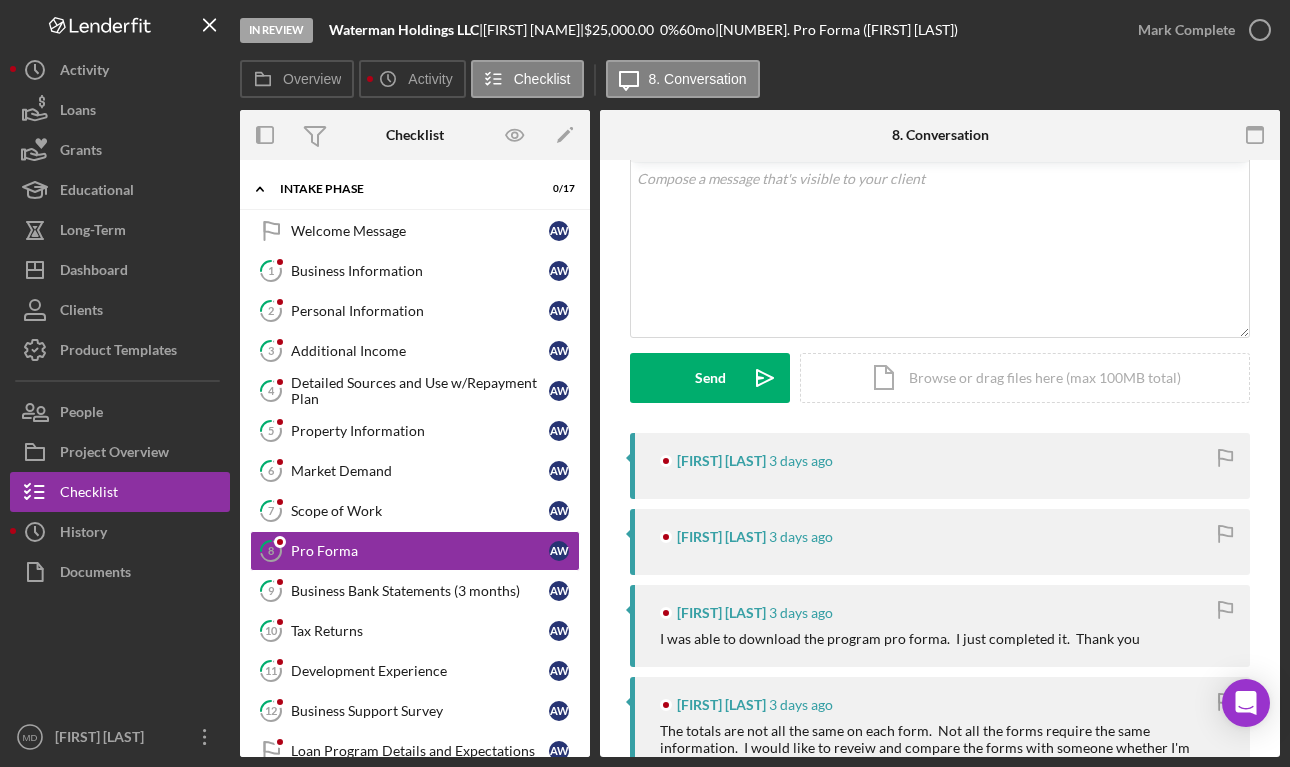 click on "[FIRST] [LAST]" at bounding box center [721, 537] 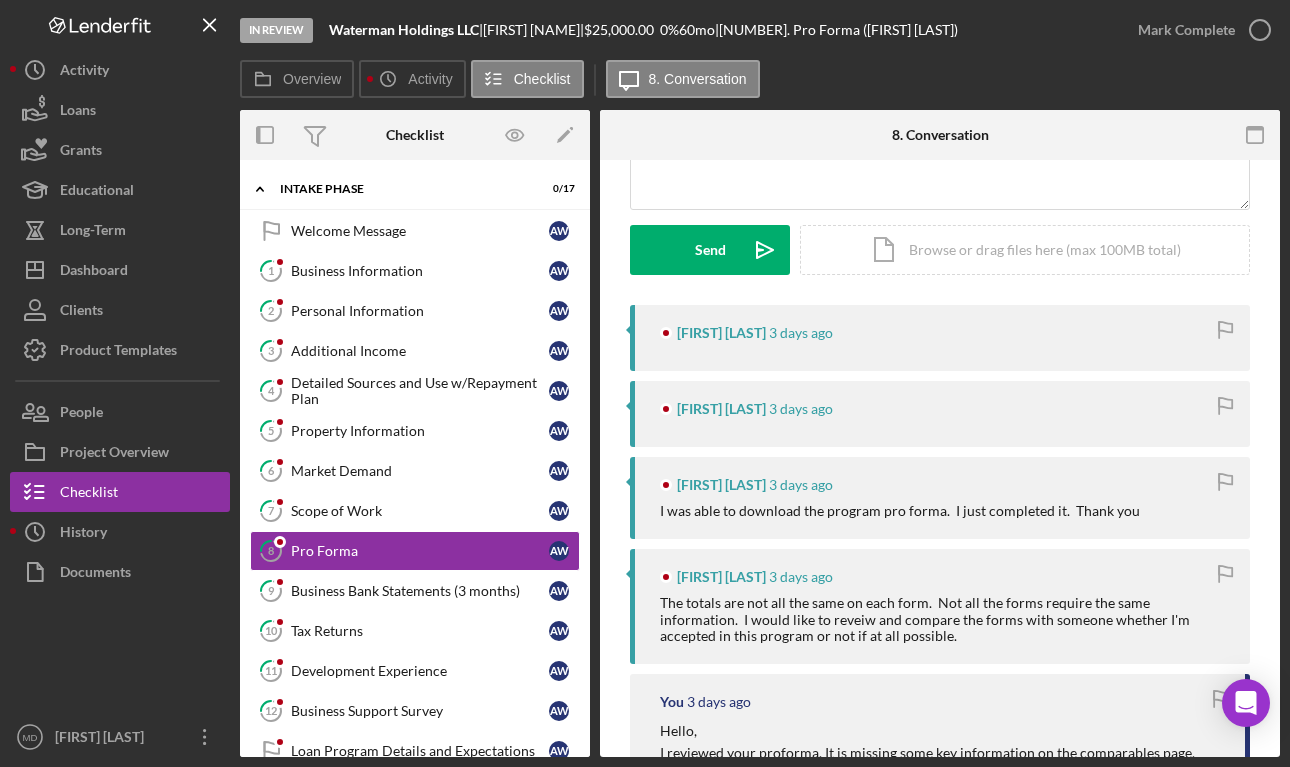 scroll, scrollTop: 244, scrollLeft: 0, axis: vertical 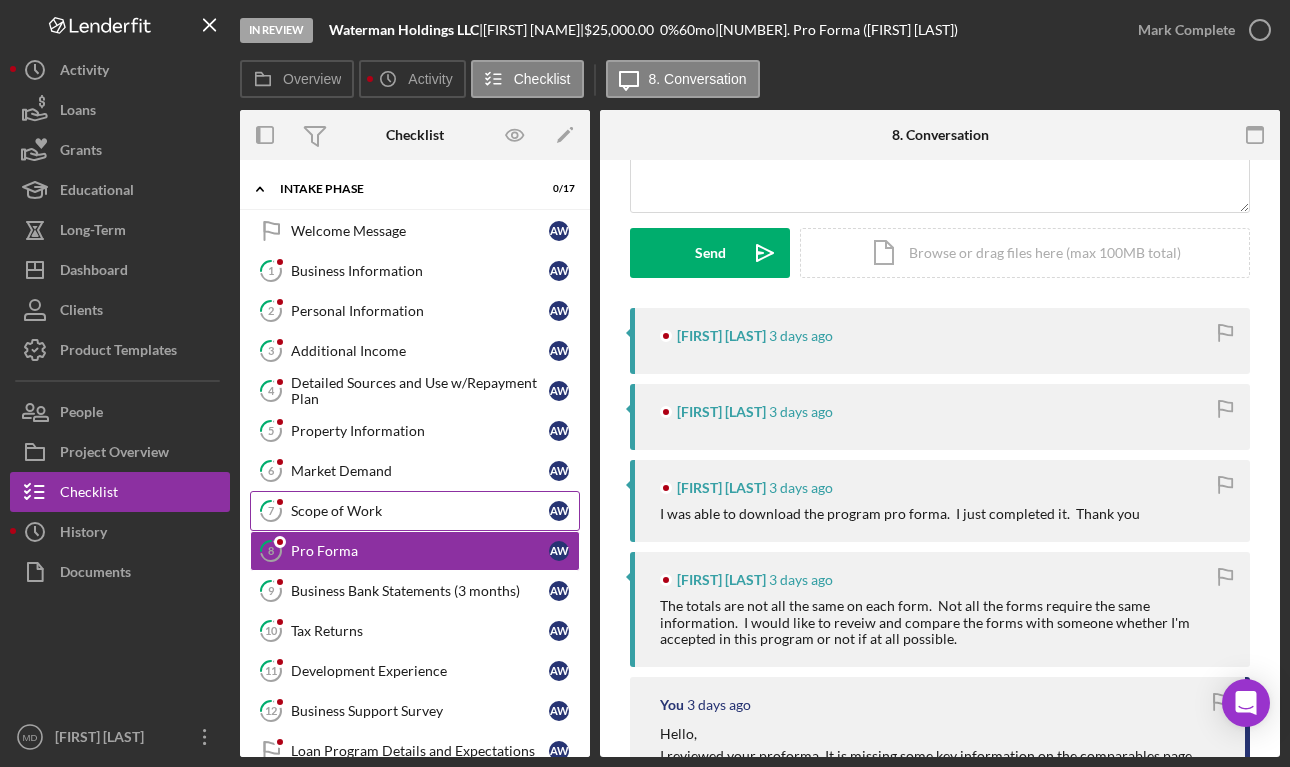 click on "Scope of Work" at bounding box center [420, 511] 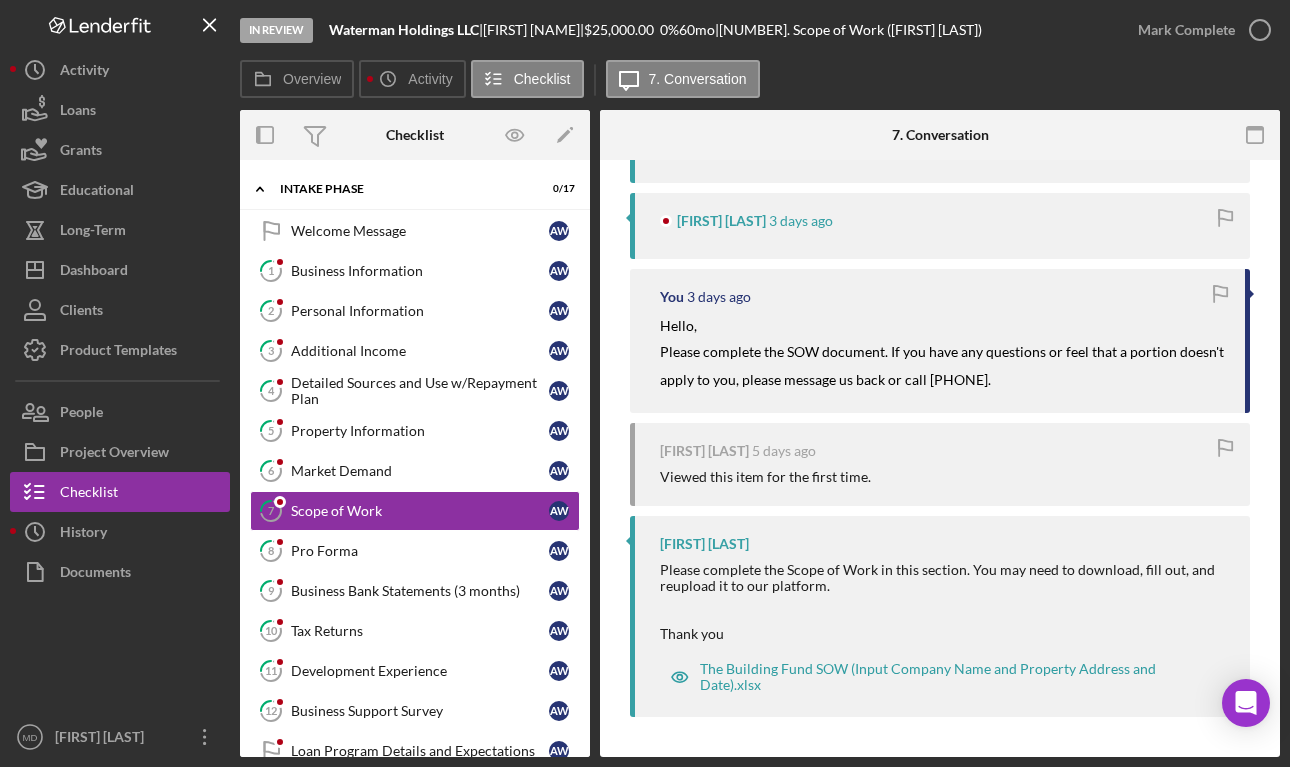 scroll, scrollTop: 0, scrollLeft: 0, axis: both 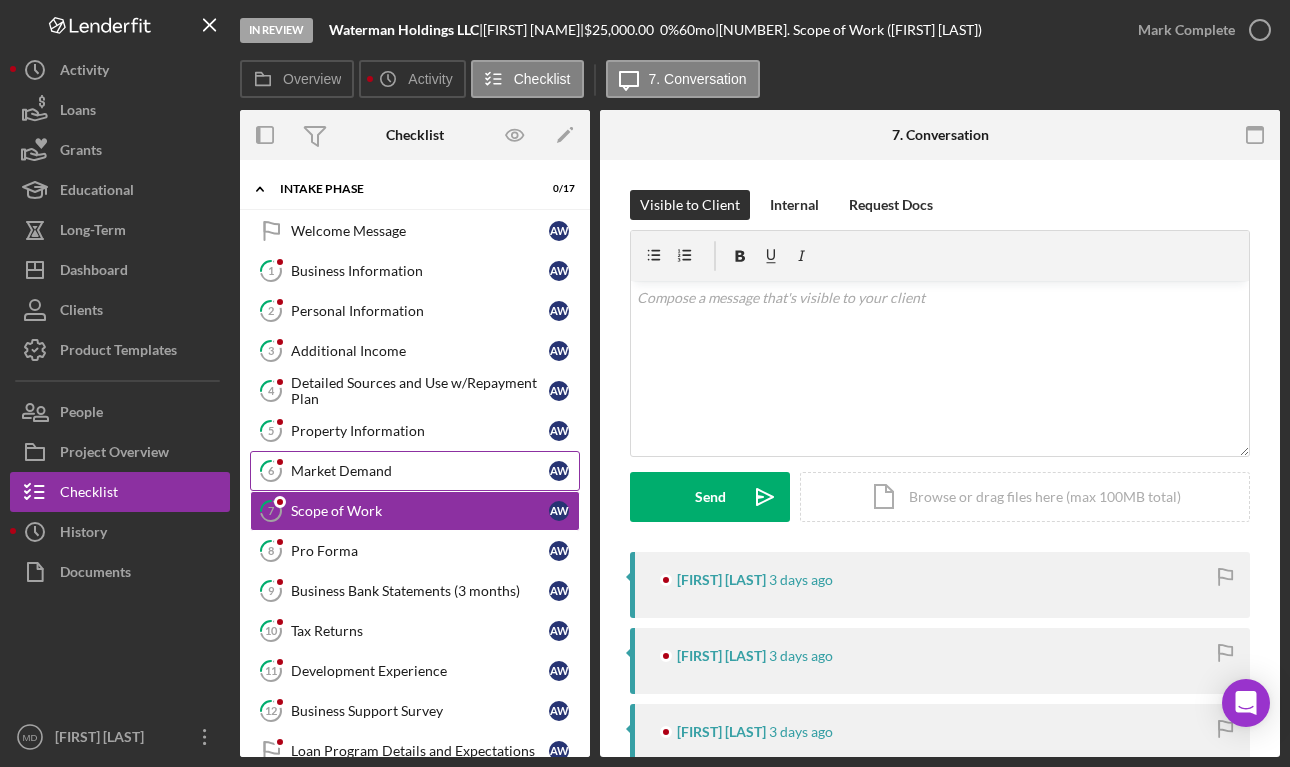 click on "Market Demand" at bounding box center [420, 471] 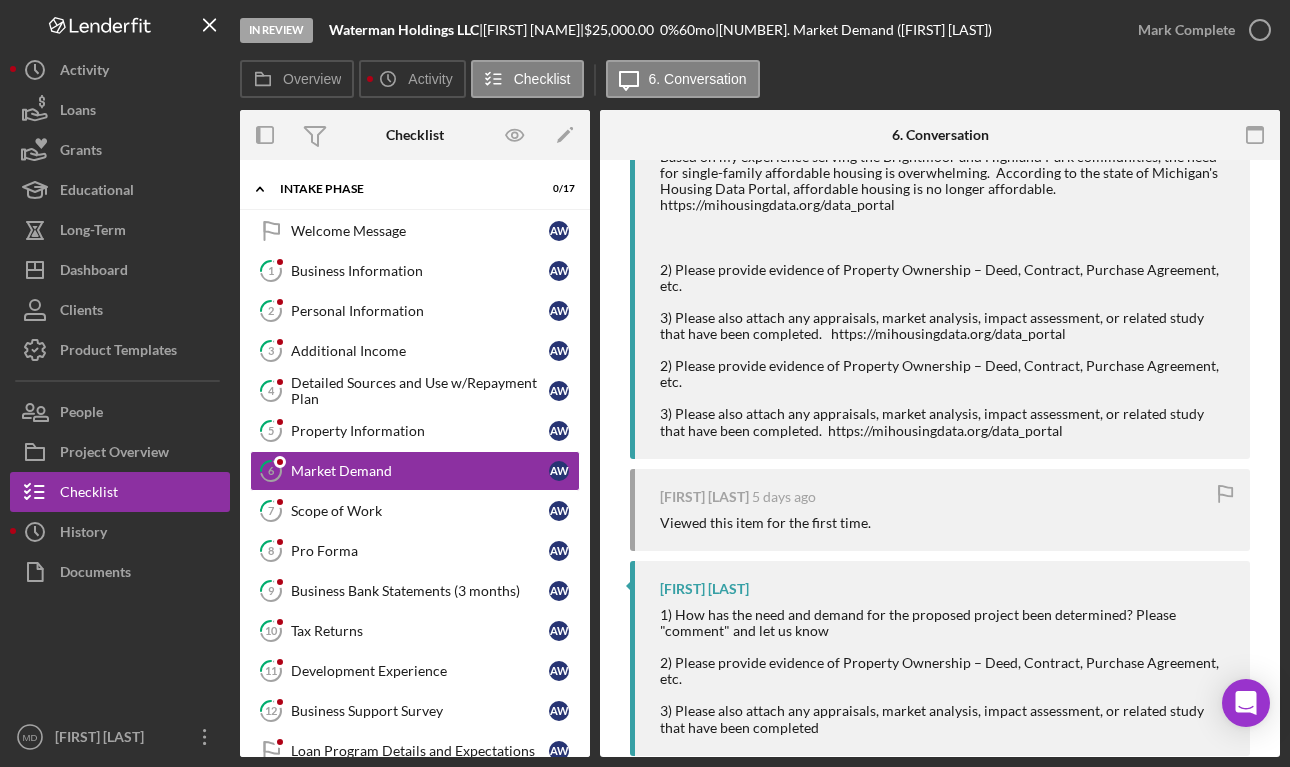 scroll, scrollTop: 845, scrollLeft: 0, axis: vertical 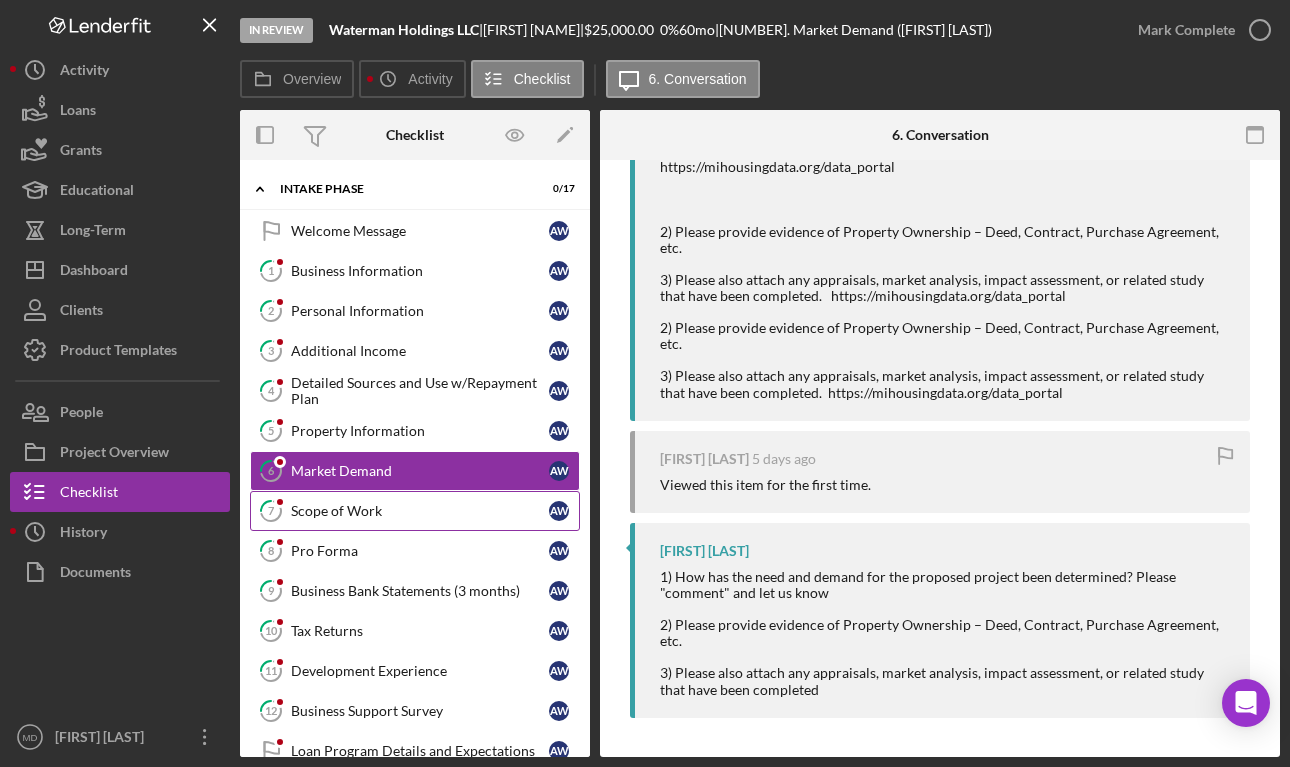click on "[NUMBER] Scope of Work [FIRST] [LAST]" at bounding box center [415, 511] 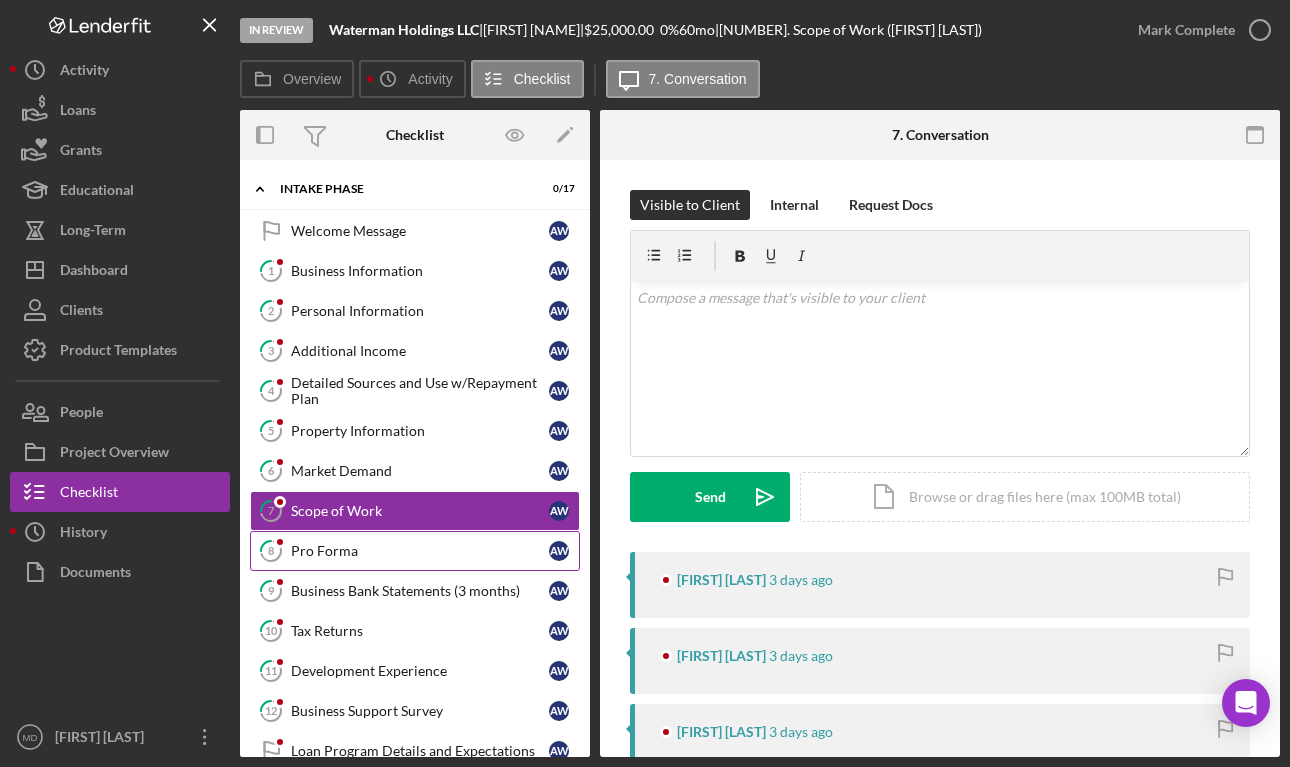click on "[NUMBER] Pro Forma a w" at bounding box center (415, 551) 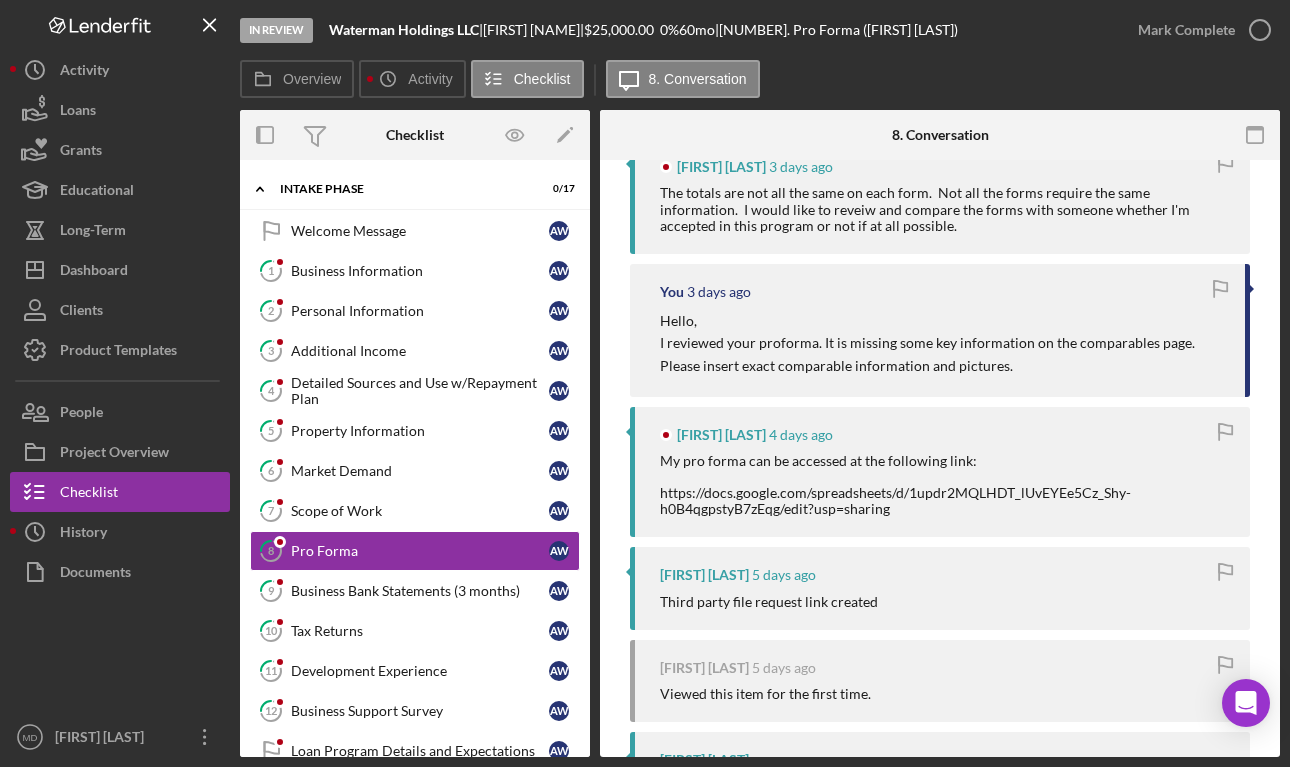 scroll, scrollTop: 658, scrollLeft: 0, axis: vertical 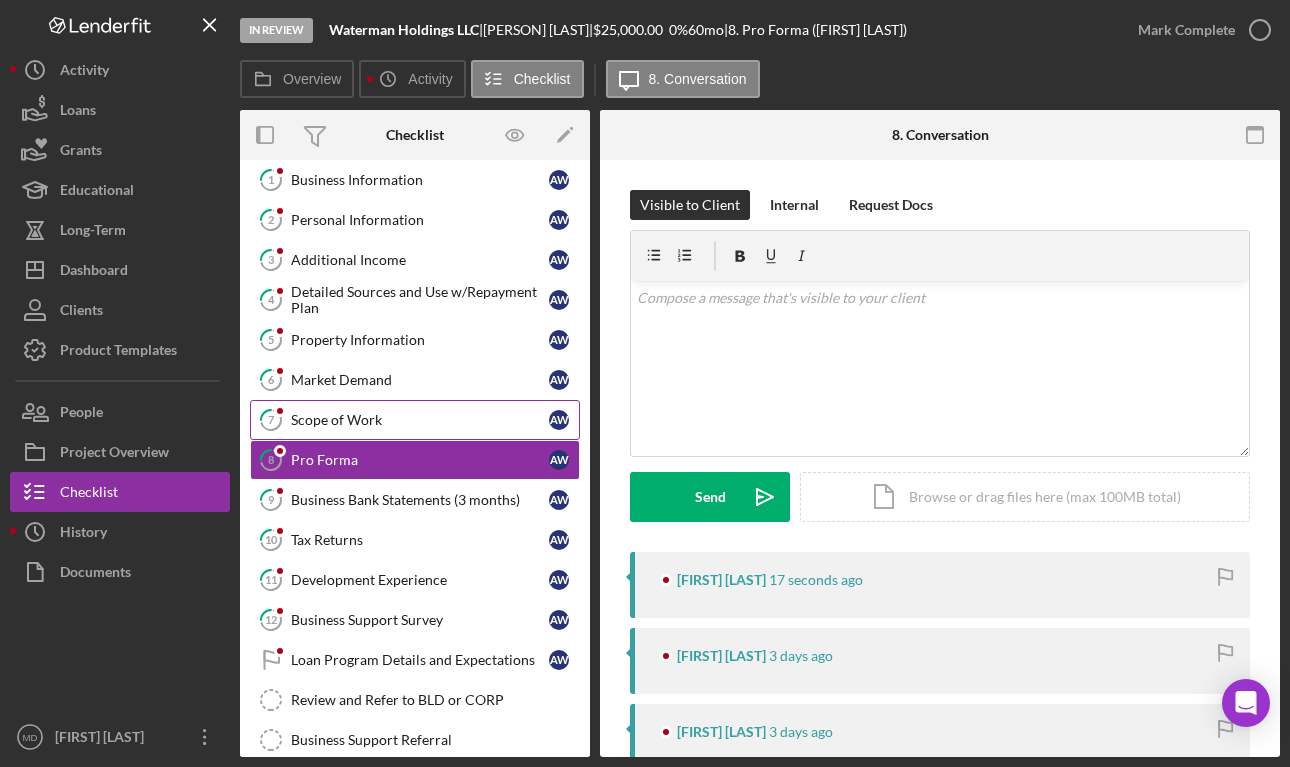 click on "Scope of Work" at bounding box center [420, 420] 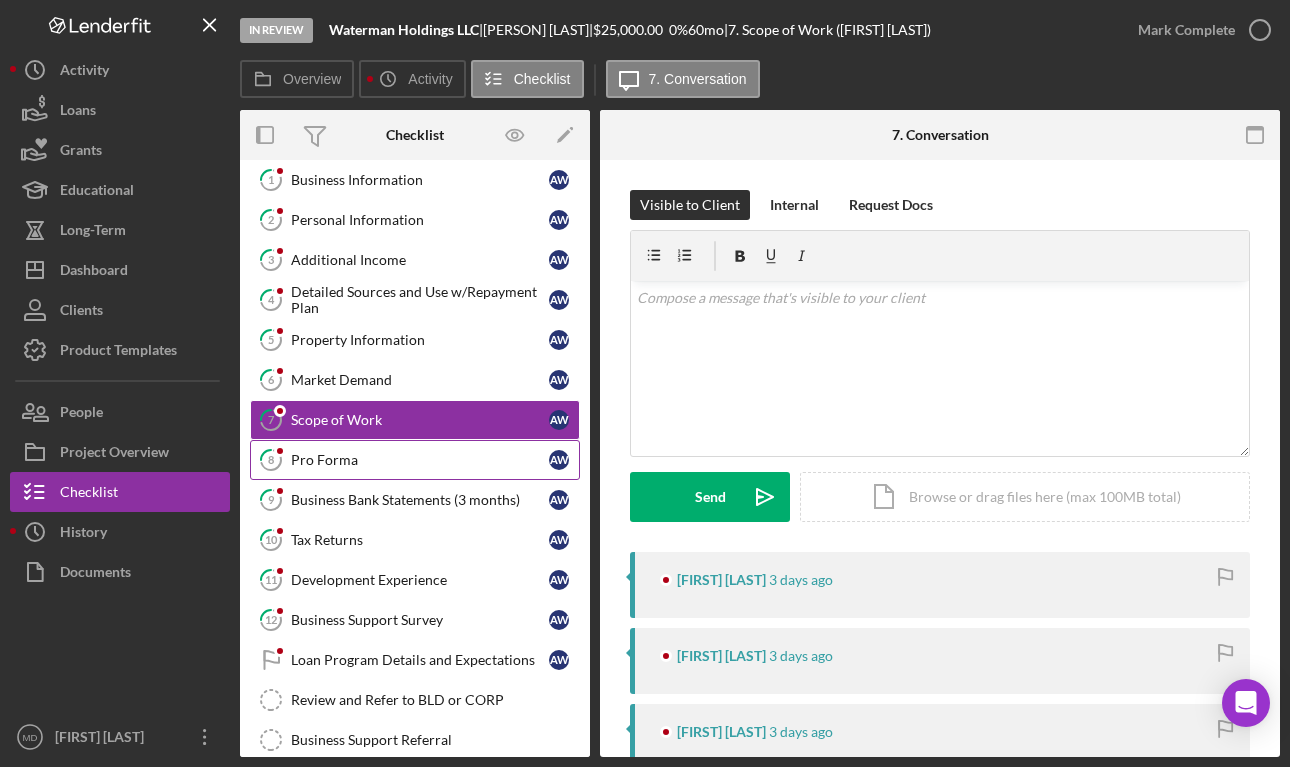 click on "Pro Forma" at bounding box center [420, 460] 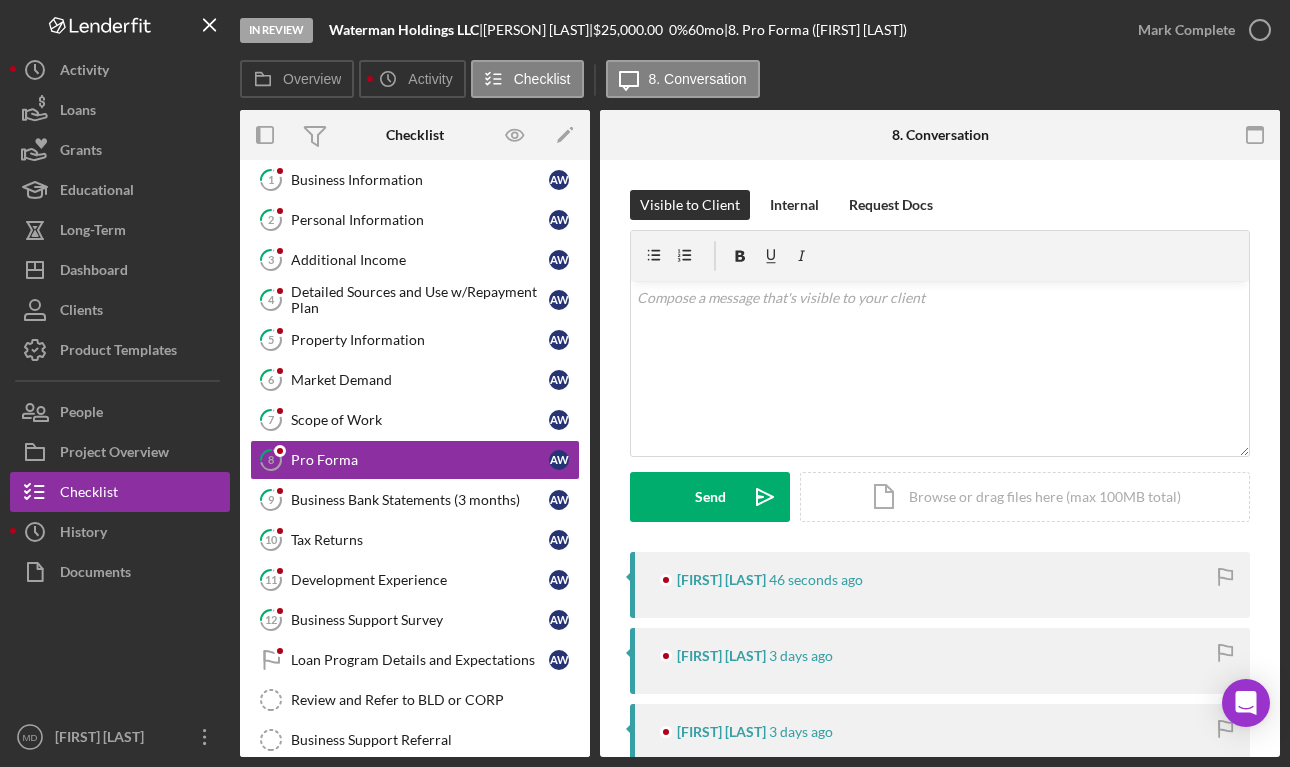 click on "46 seconds ago" at bounding box center [816, 580] 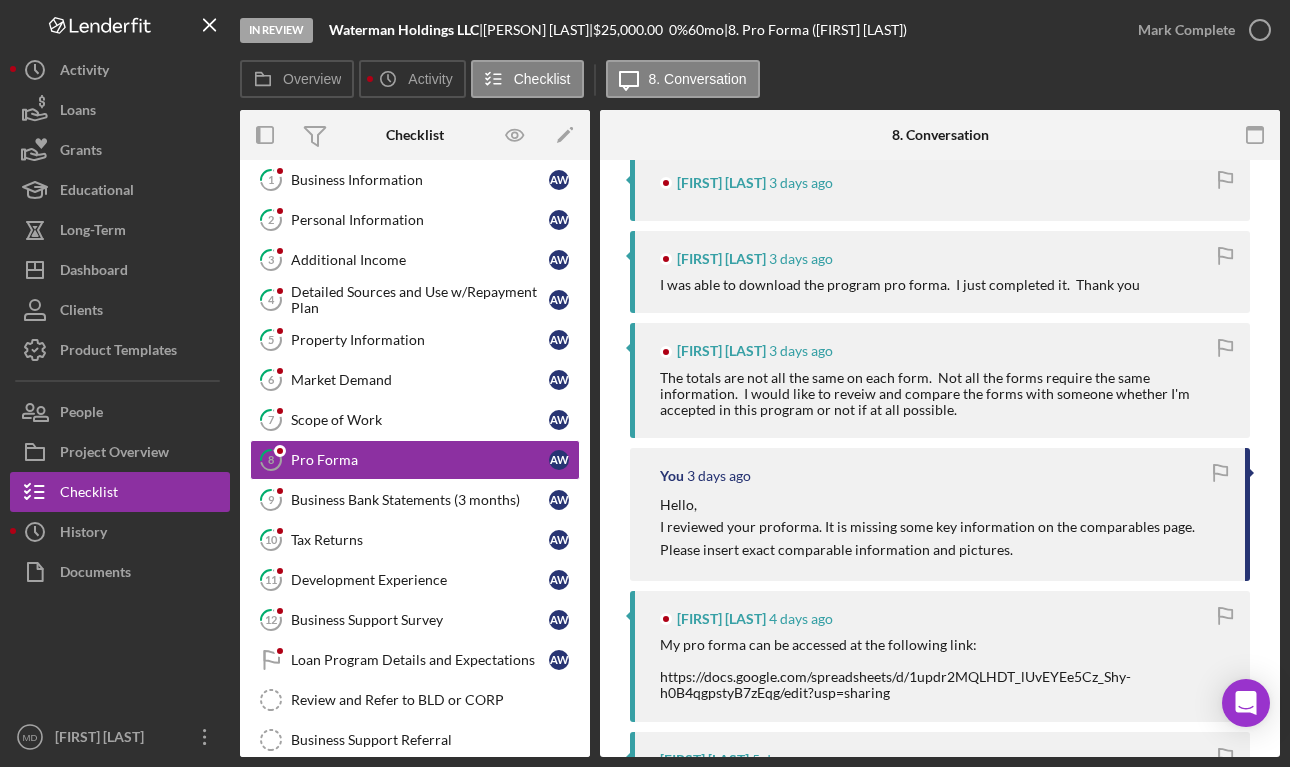 scroll, scrollTop: 554, scrollLeft: 0, axis: vertical 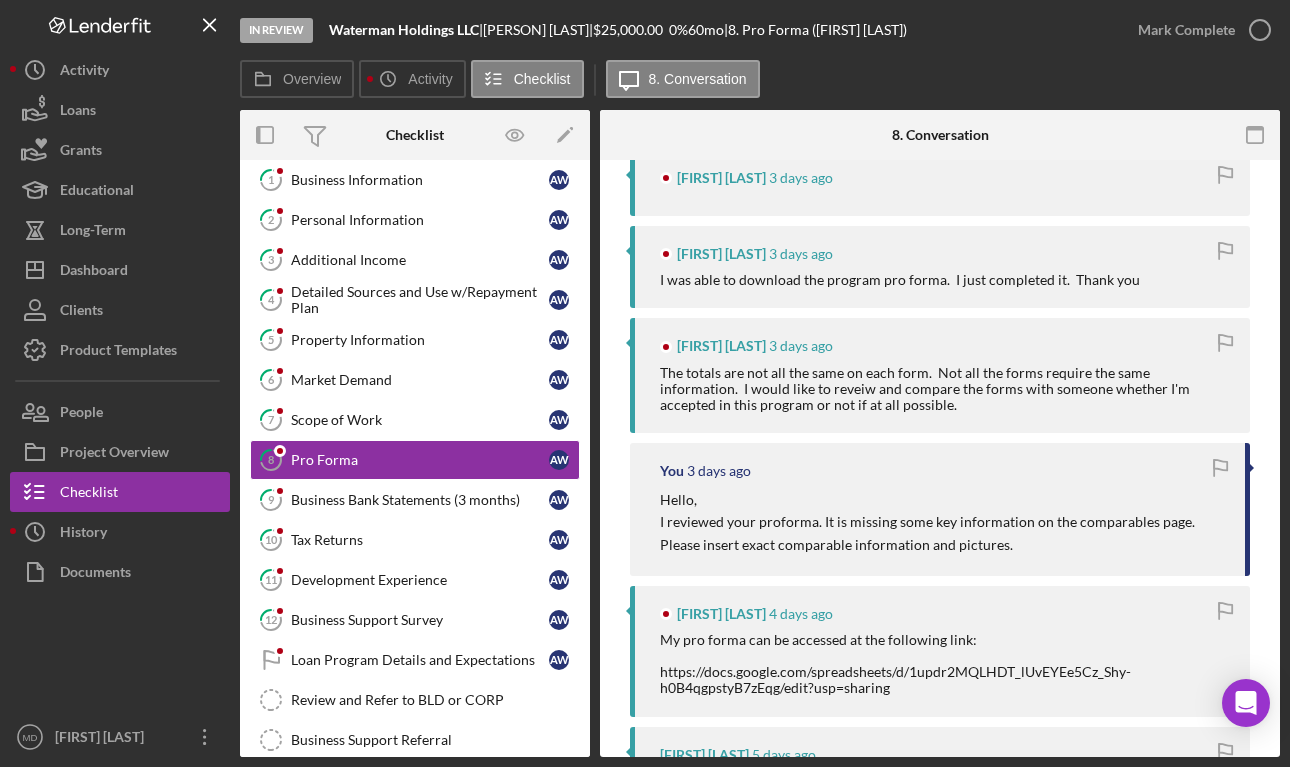 click on "The totals are not all the same on each form.  Not all the forms require the same information.  I would like to reveiw and compare the forms with someone whether I'm accepted in this program or not if at all possible." at bounding box center [945, 389] 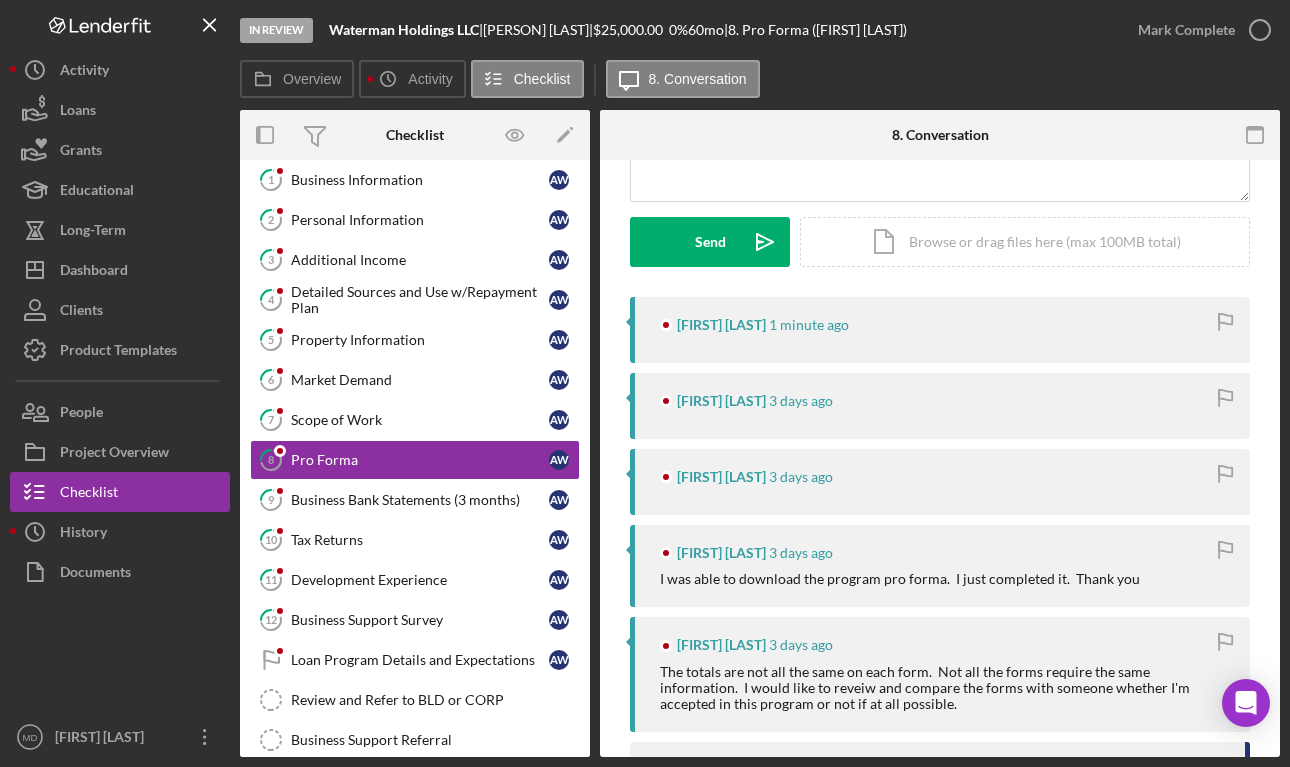 scroll, scrollTop: 248, scrollLeft: 0, axis: vertical 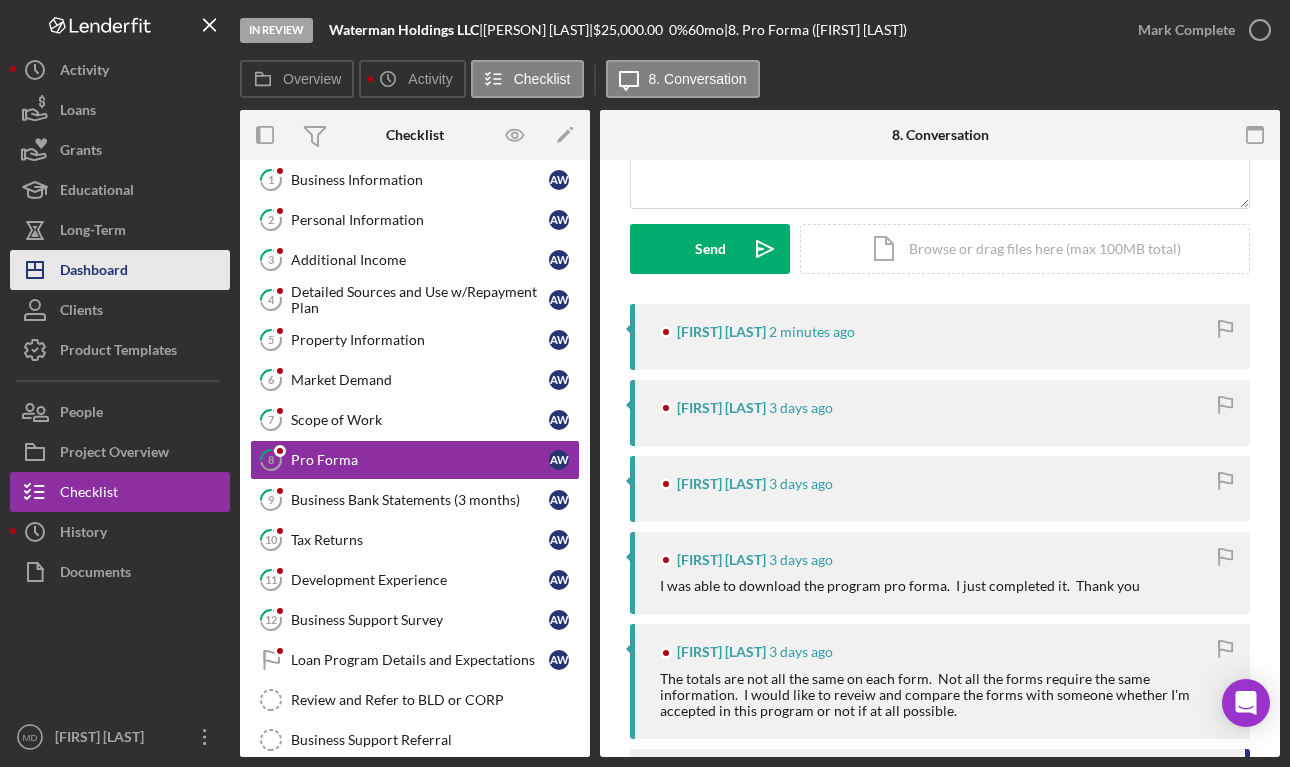 click on "Dashboard" at bounding box center (94, 272) 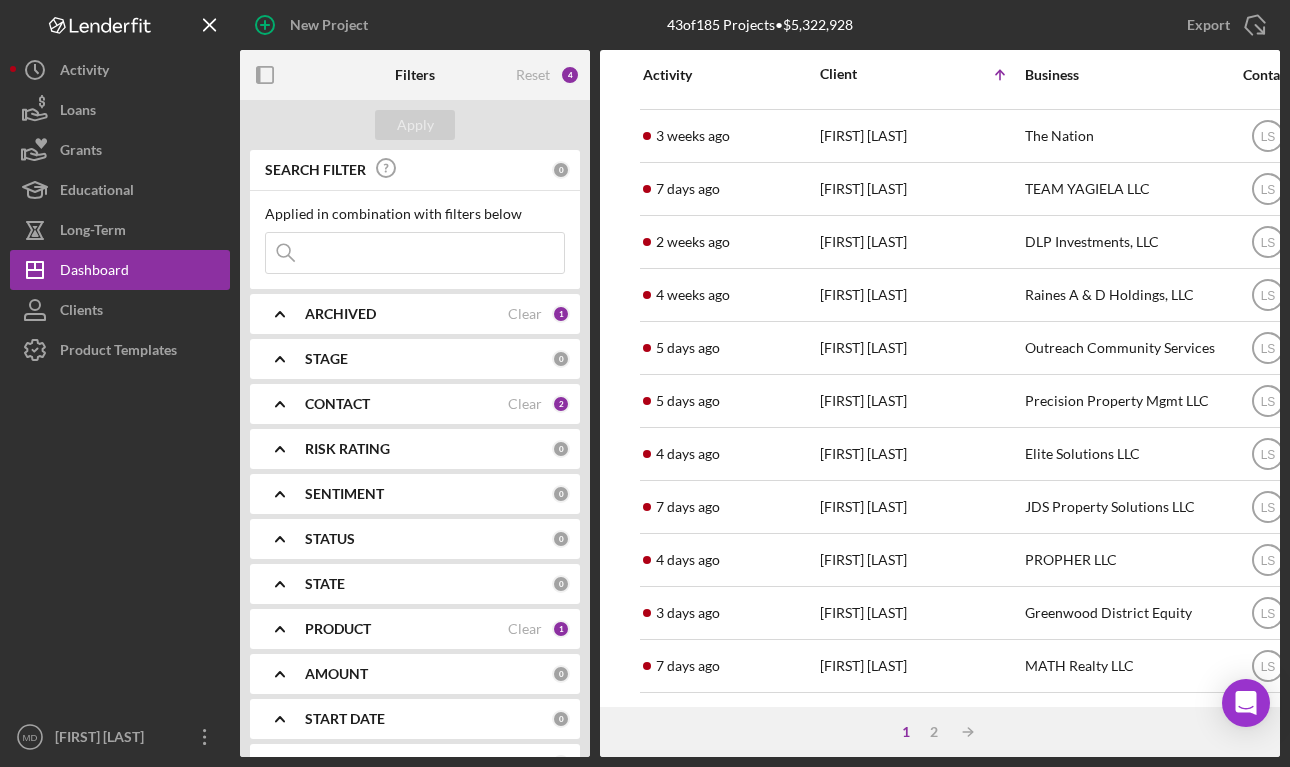 scroll, scrollTop: 739, scrollLeft: 0, axis: vertical 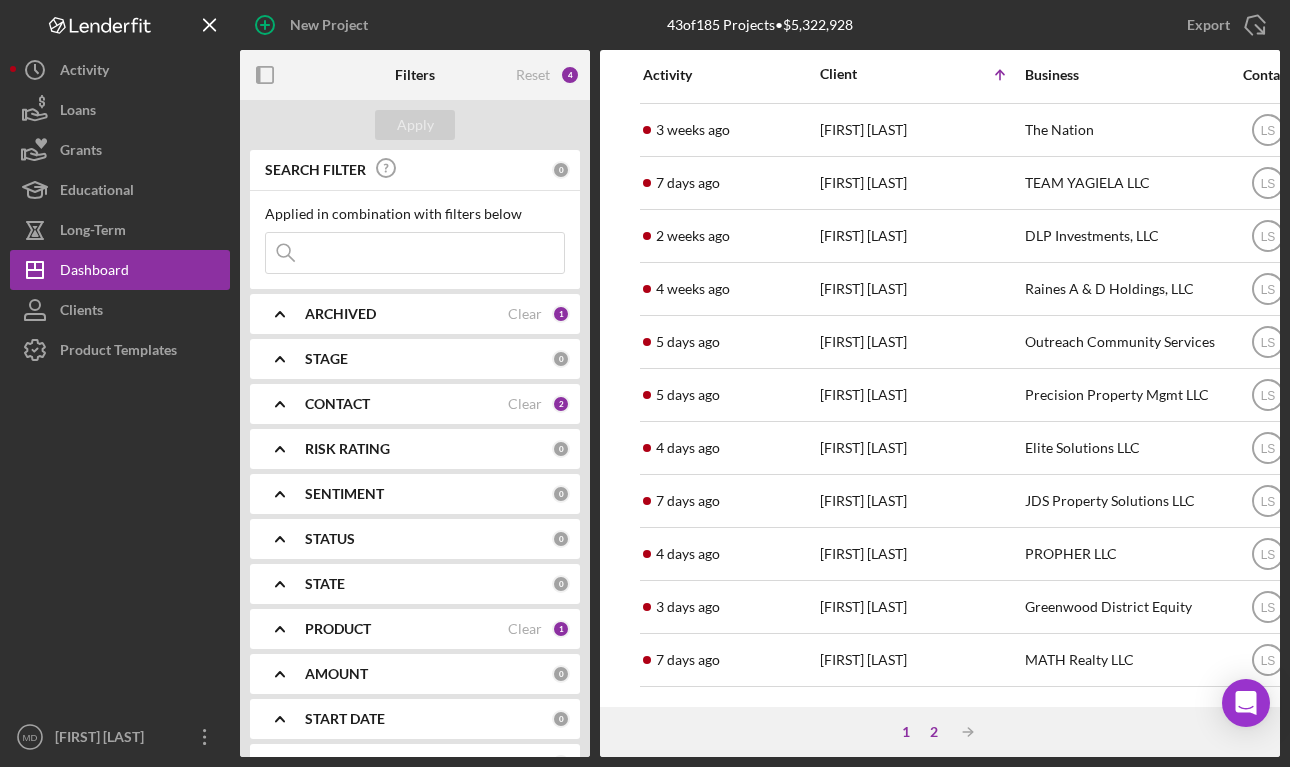 click on "2" at bounding box center [934, 732] 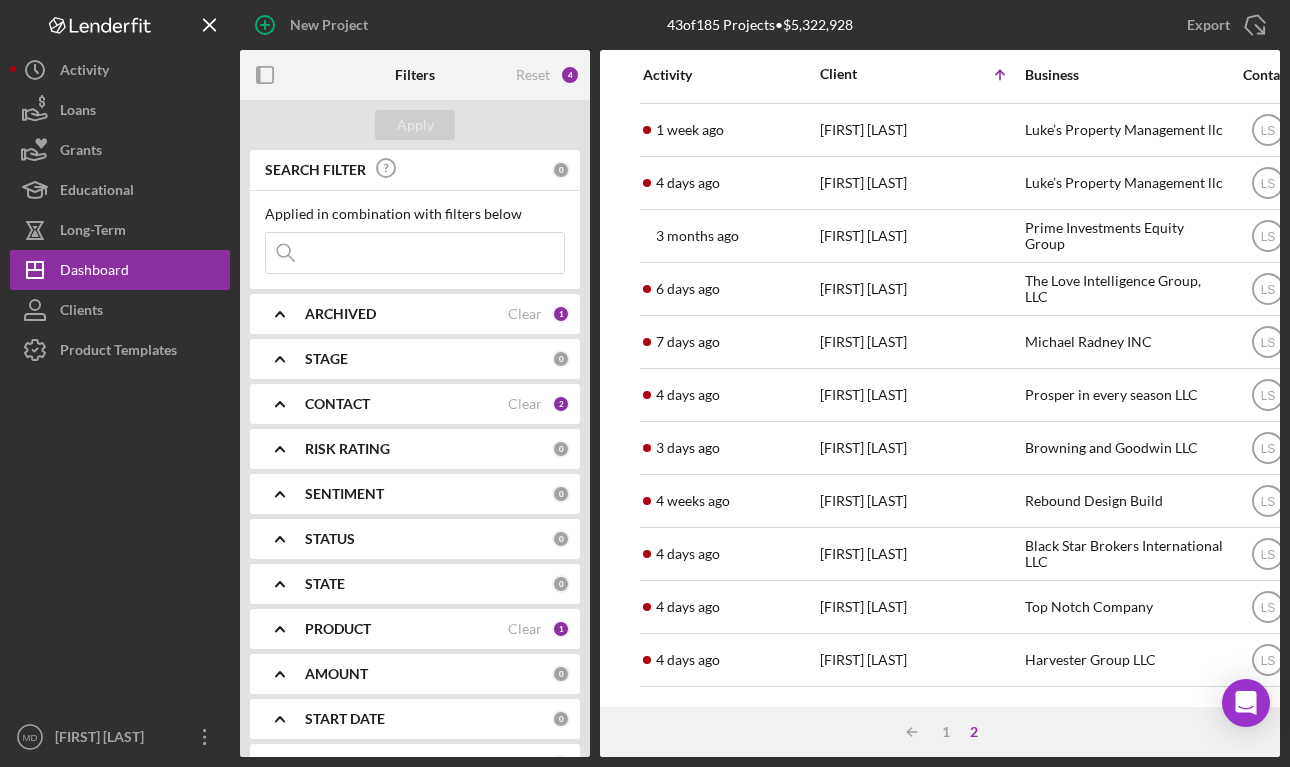 scroll, scrollTop: 368, scrollLeft: 0, axis: vertical 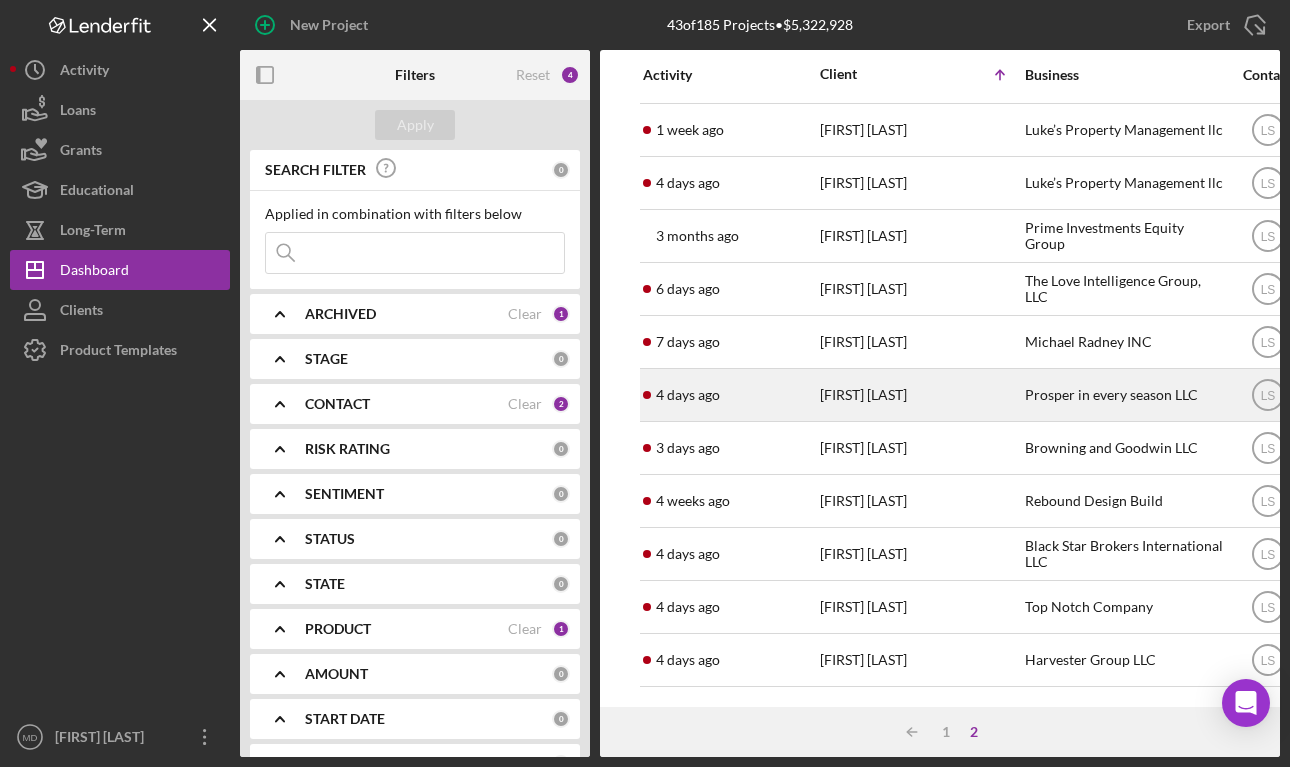 click on "[FIRST] [LAST]" at bounding box center [920, 395] 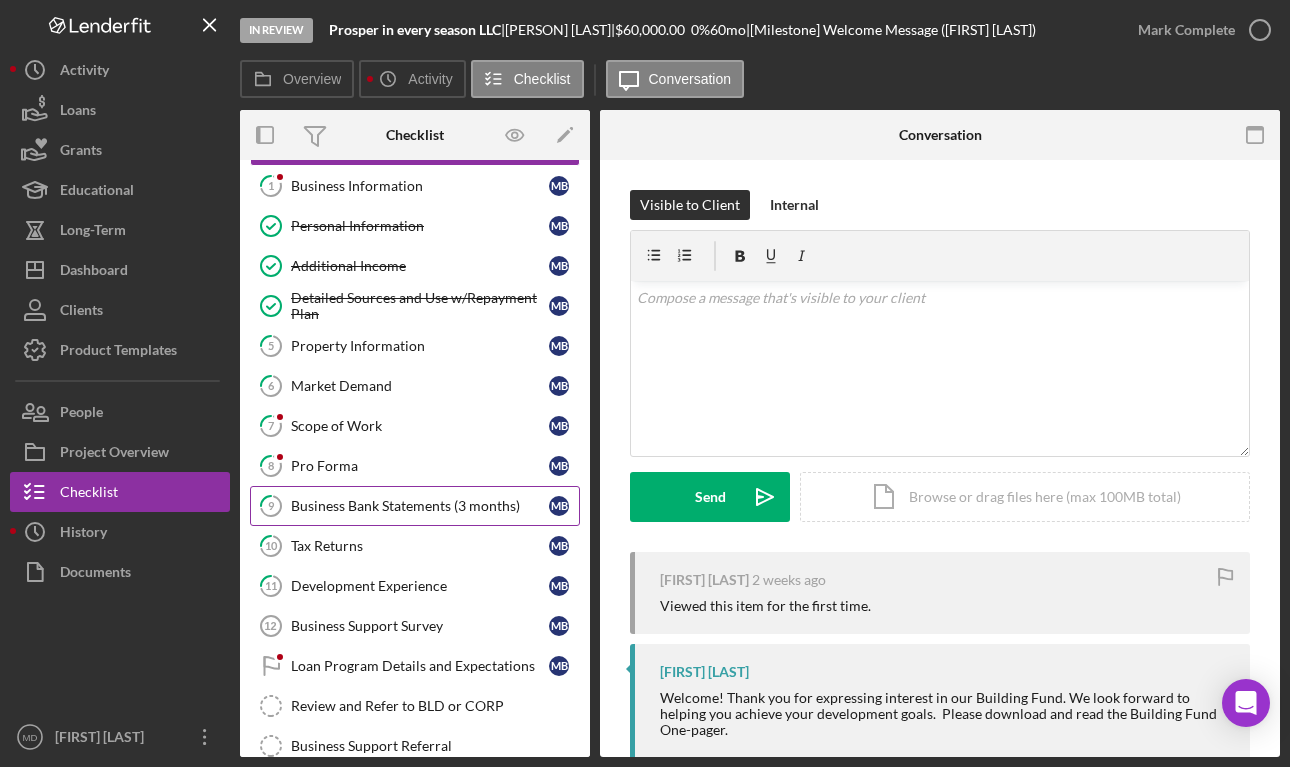 scroll, scrollTop: 91, scrollLeft: 0, axis: vertical 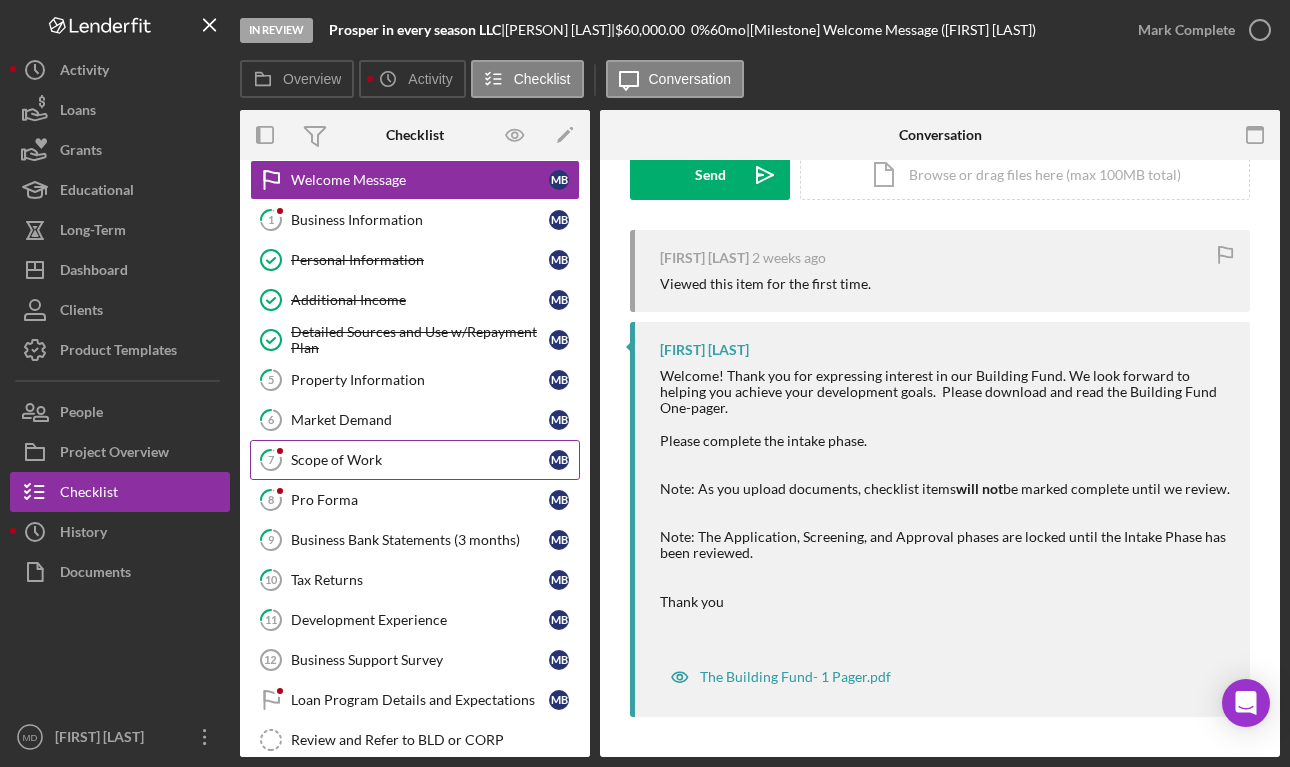 click on "Scope of Work" at bounding box center [420, 460] 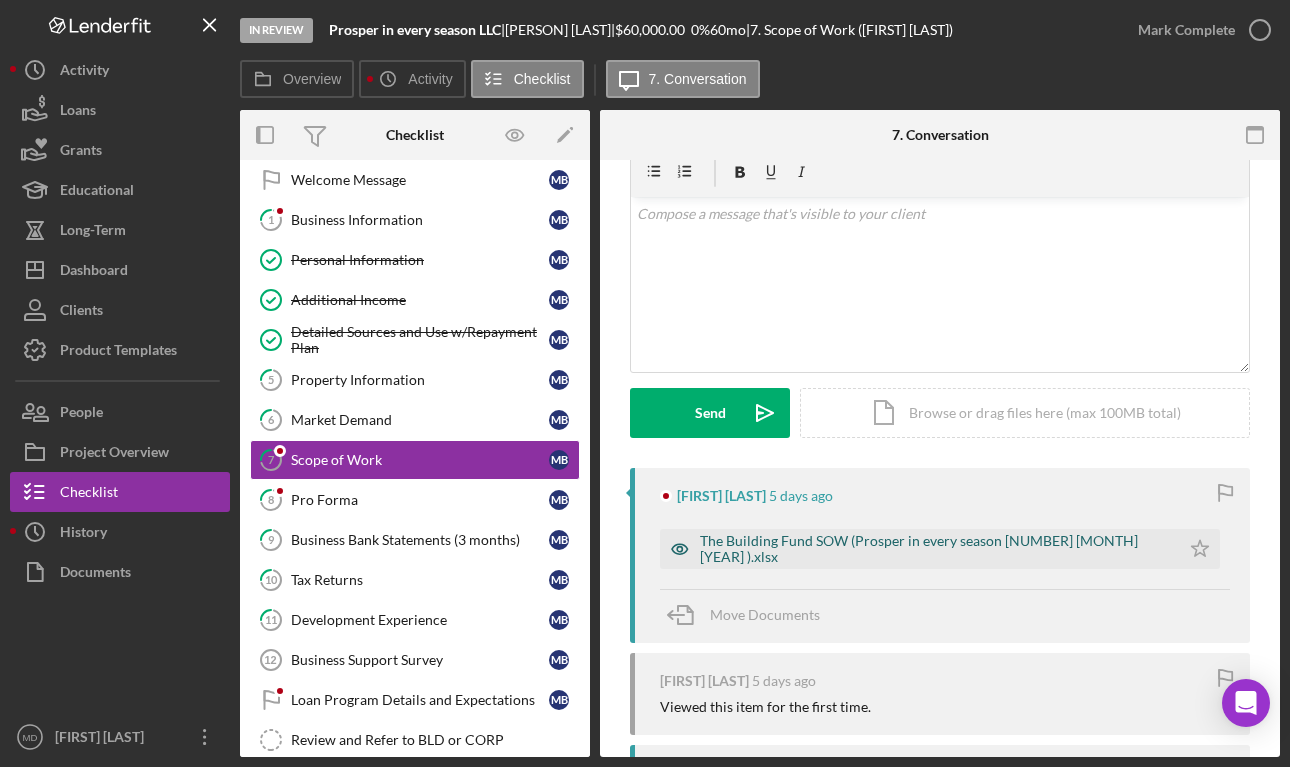 scroll, scrollTop: 91, scrollLeft: 0, axis: vertical 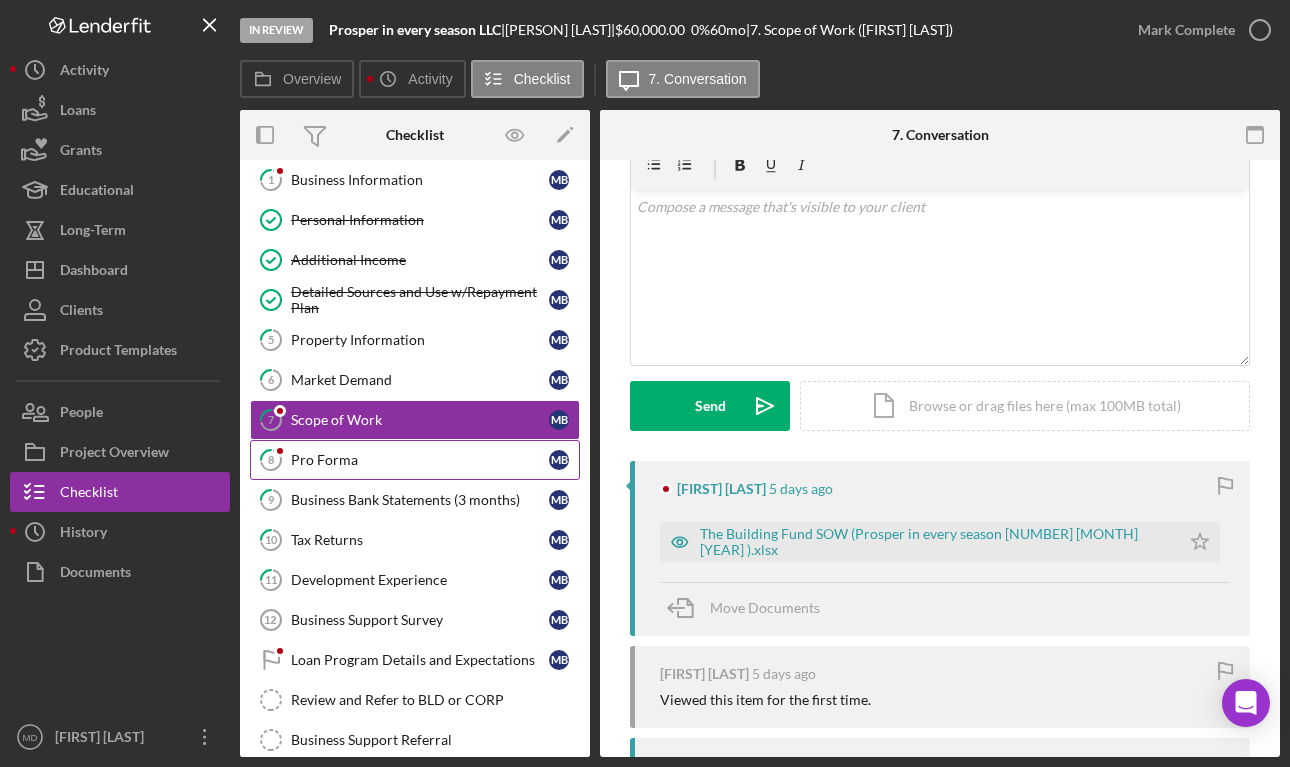 click on "Pro Forma" at bounding box center [420, 460] 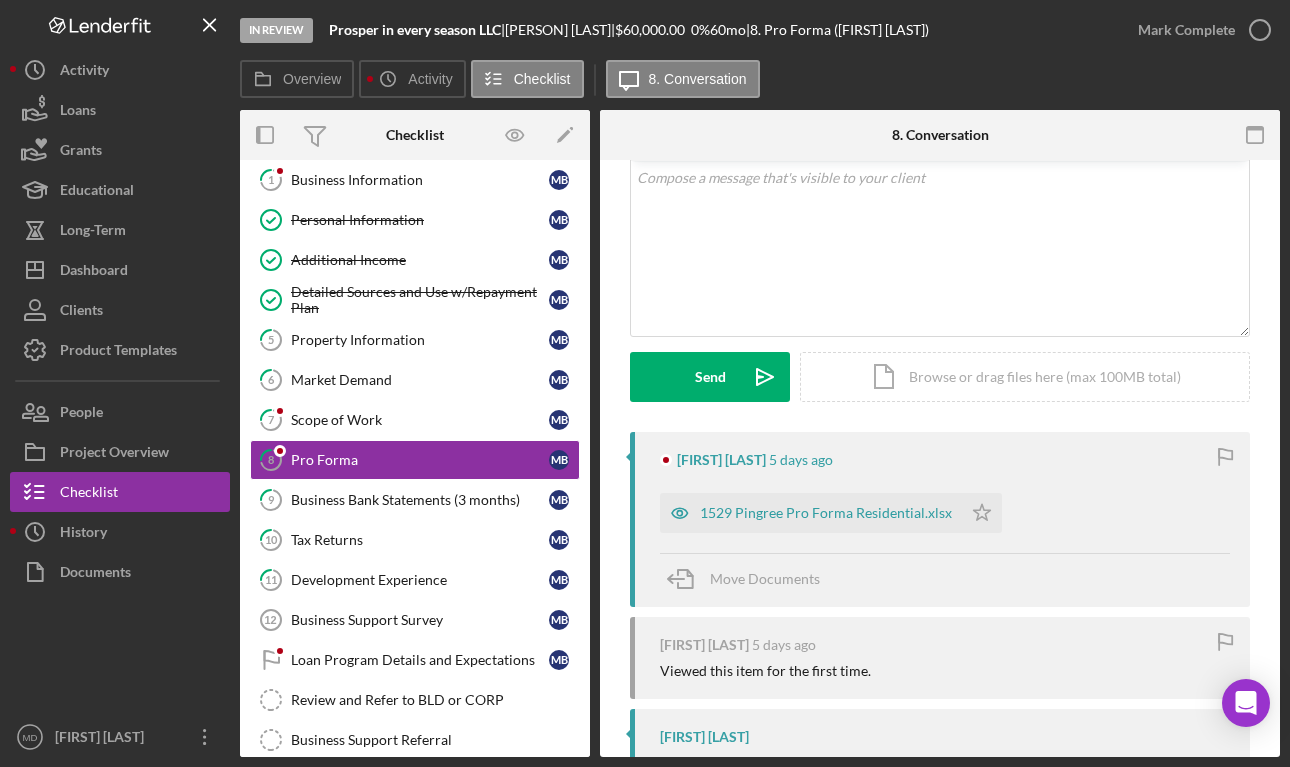 scroll, scrollTop: 122, scrollLeft: 0, axis: vertical 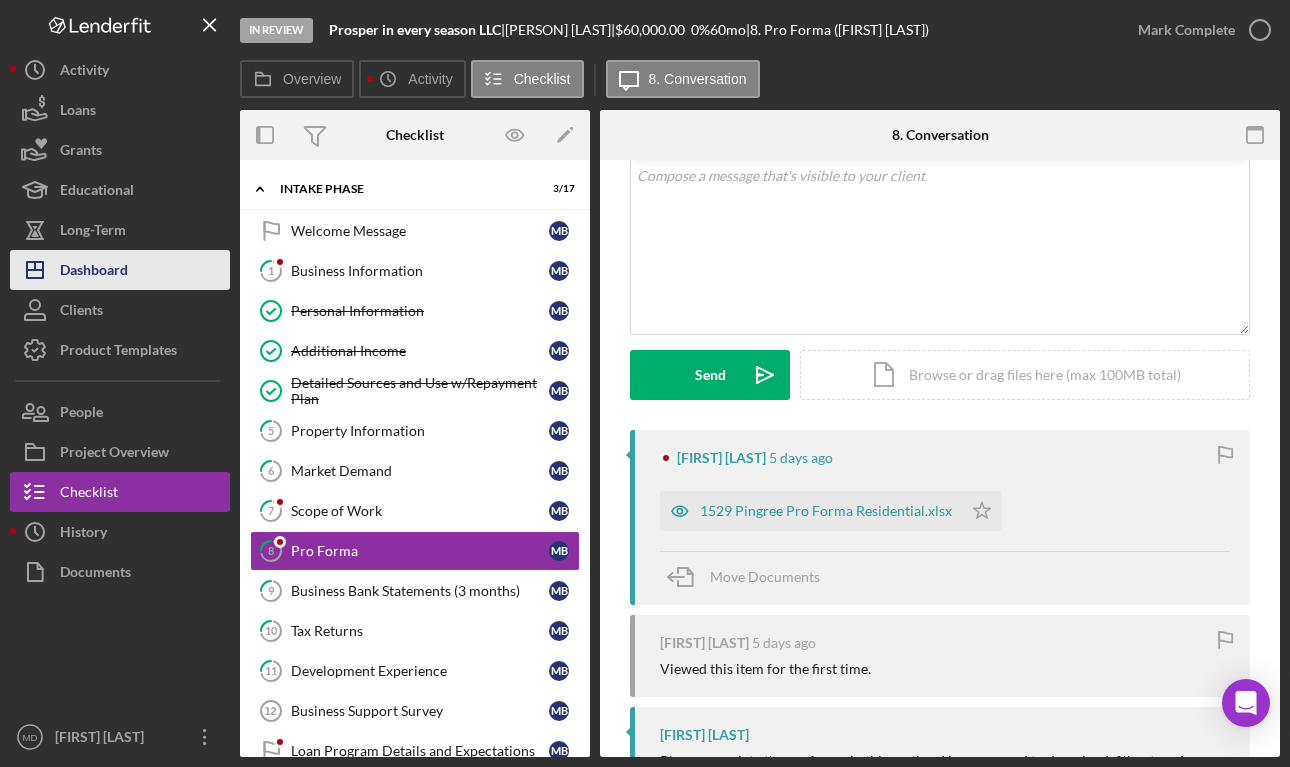 click on "Icon/Dashboard Dashboard" at bounding box center (120, 270) 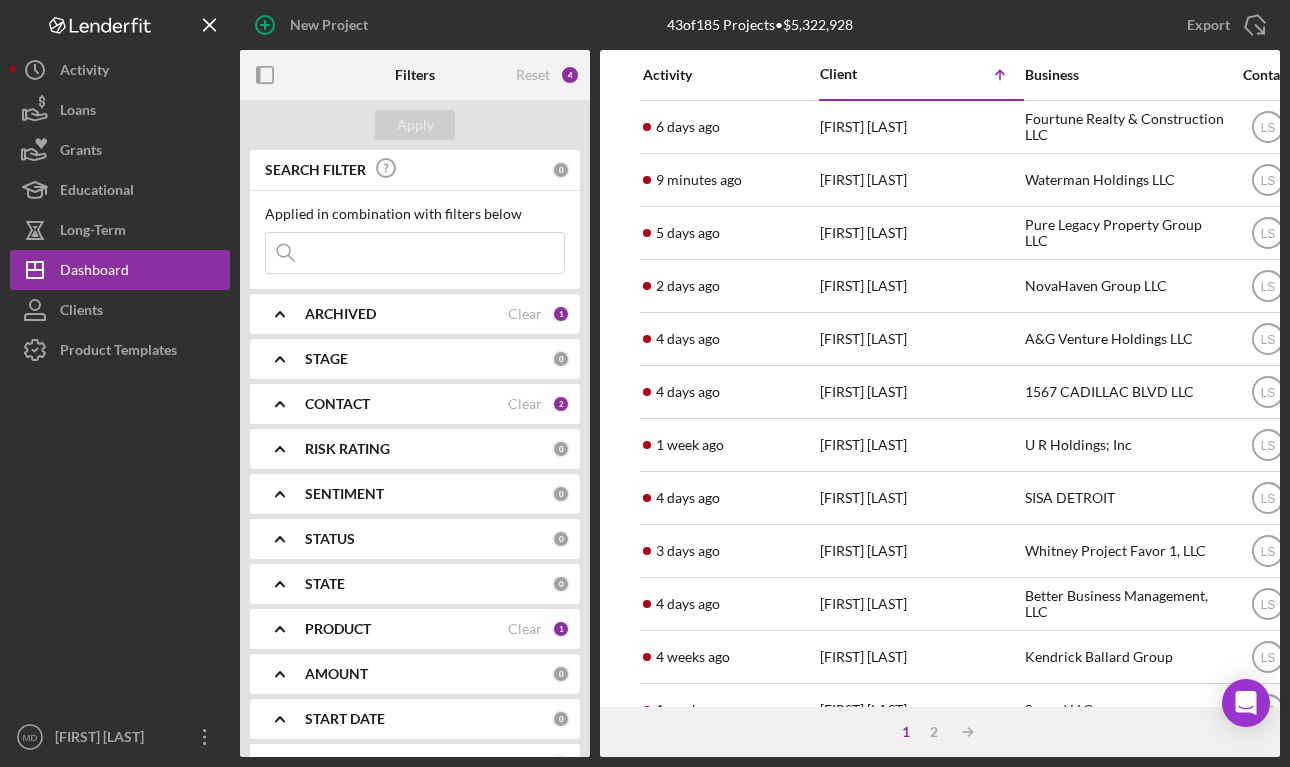 click 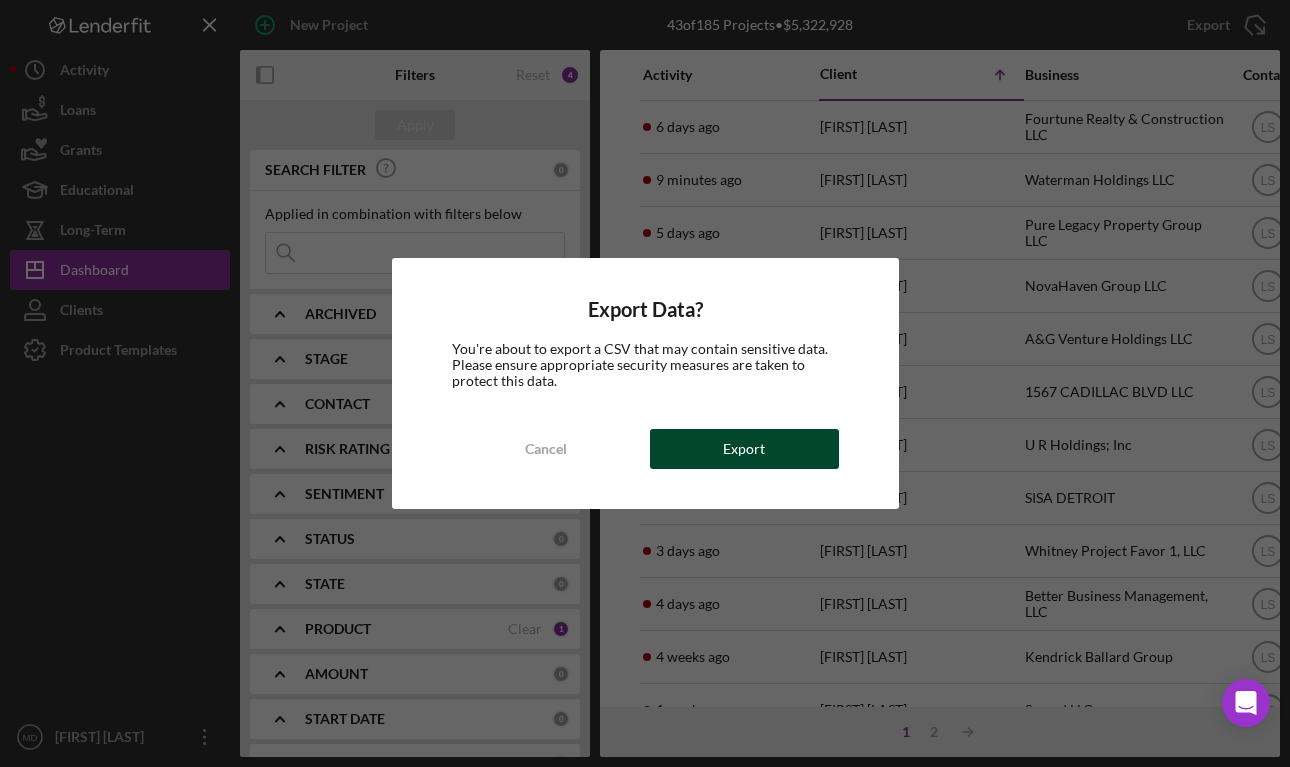 click on "Export" at bounding box center (744, 449) 